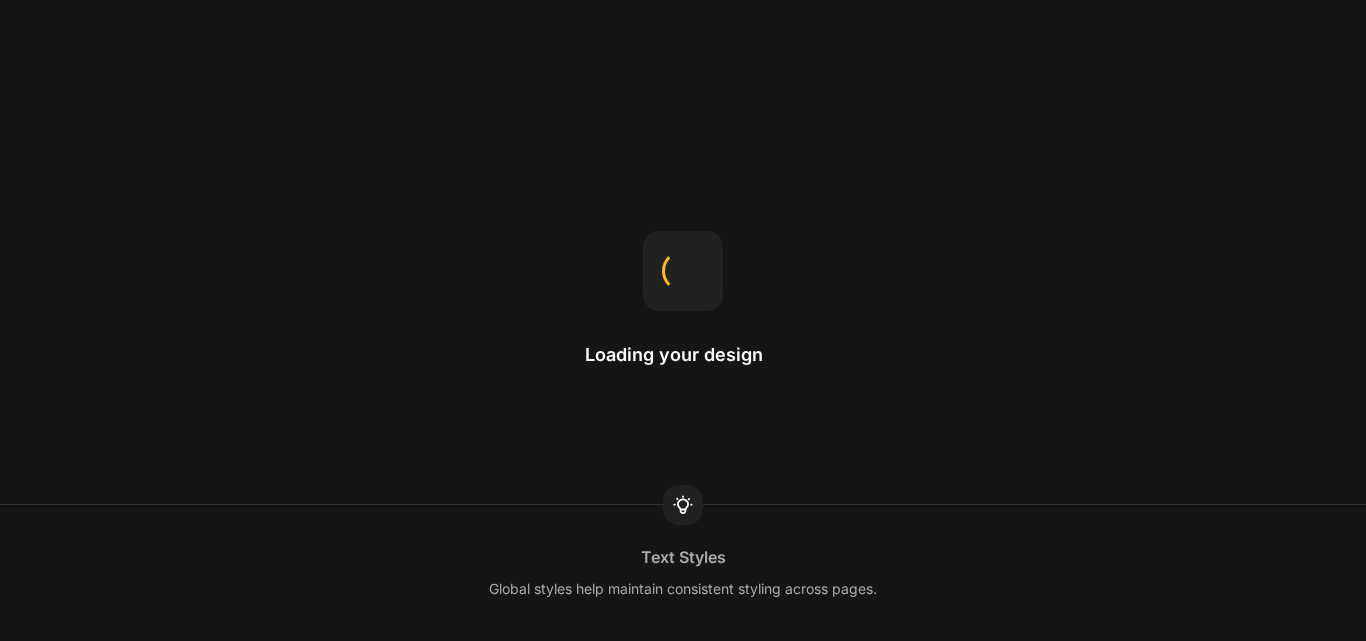 scroll, scrollTop: 0, scrollLeft: 0, axis: both 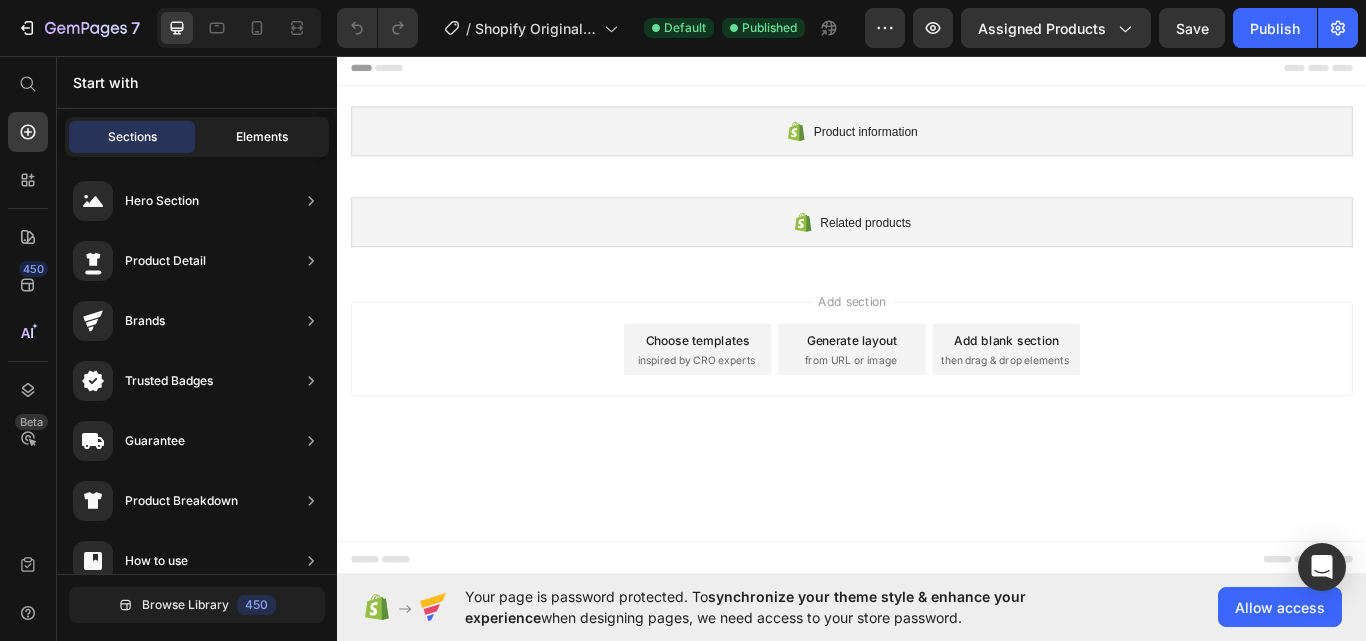 click on "Elements" 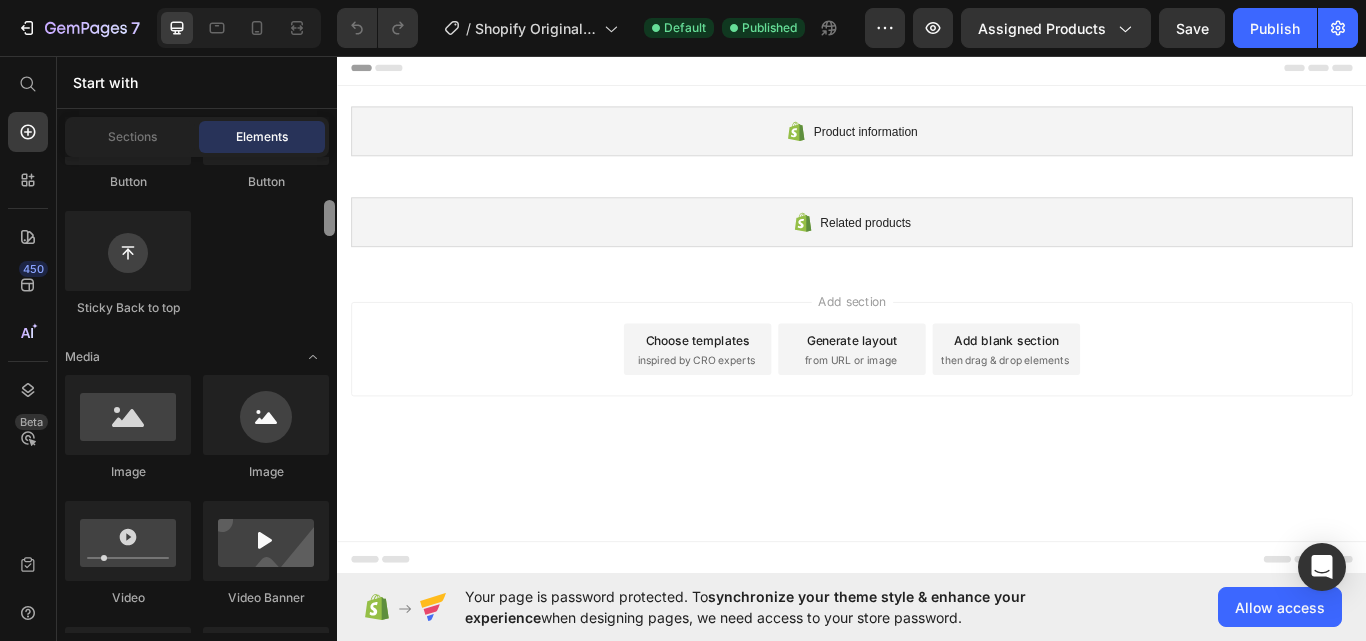 scroll, scrollTop: 739, scrollLeft: 0, axis: vertical 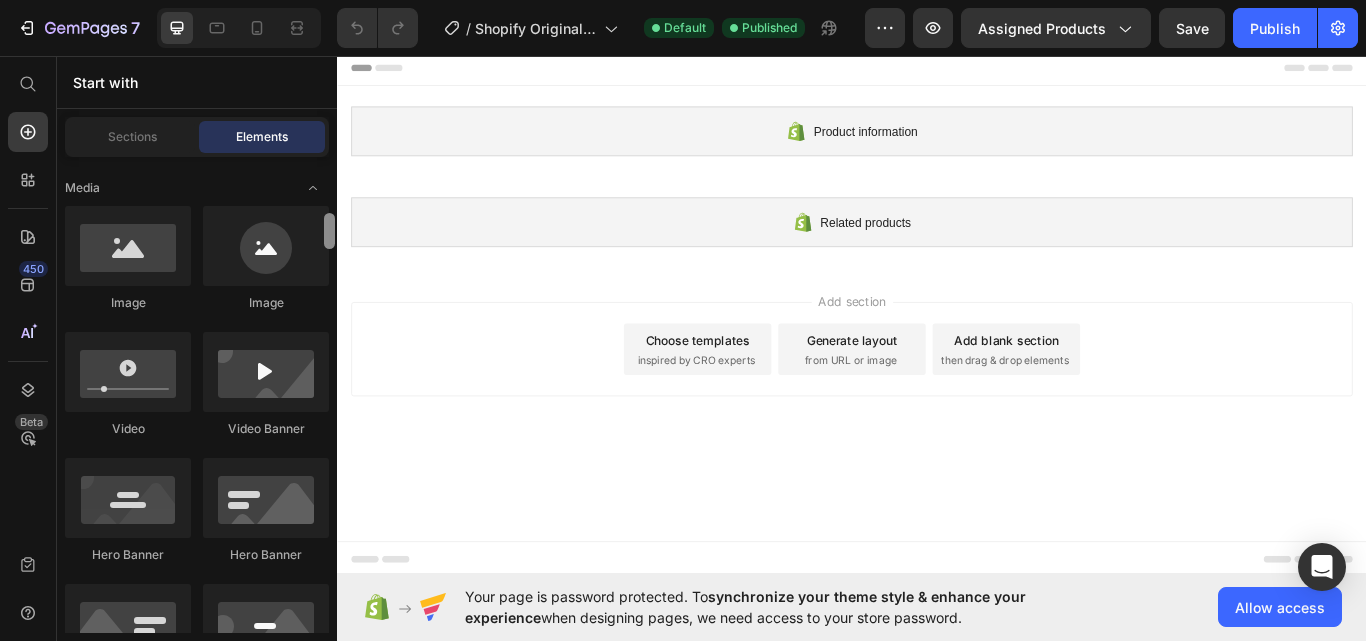 drag, startPoint x: 331, startPoint y: 180, endPoint x: 332, endPoint y: 237, distance: 57.00877 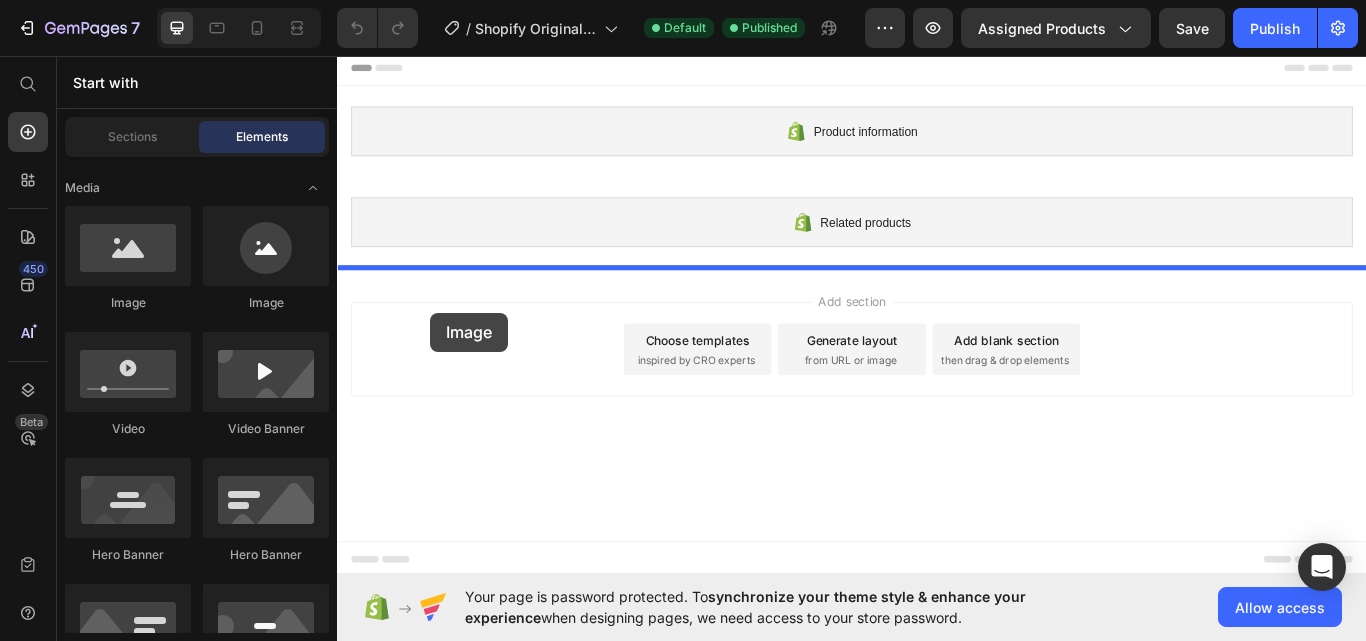 drag, startPoint x: 459, startPoint y: 318, endPoint x: 446, endPoint y: 355, distance: 39.217342 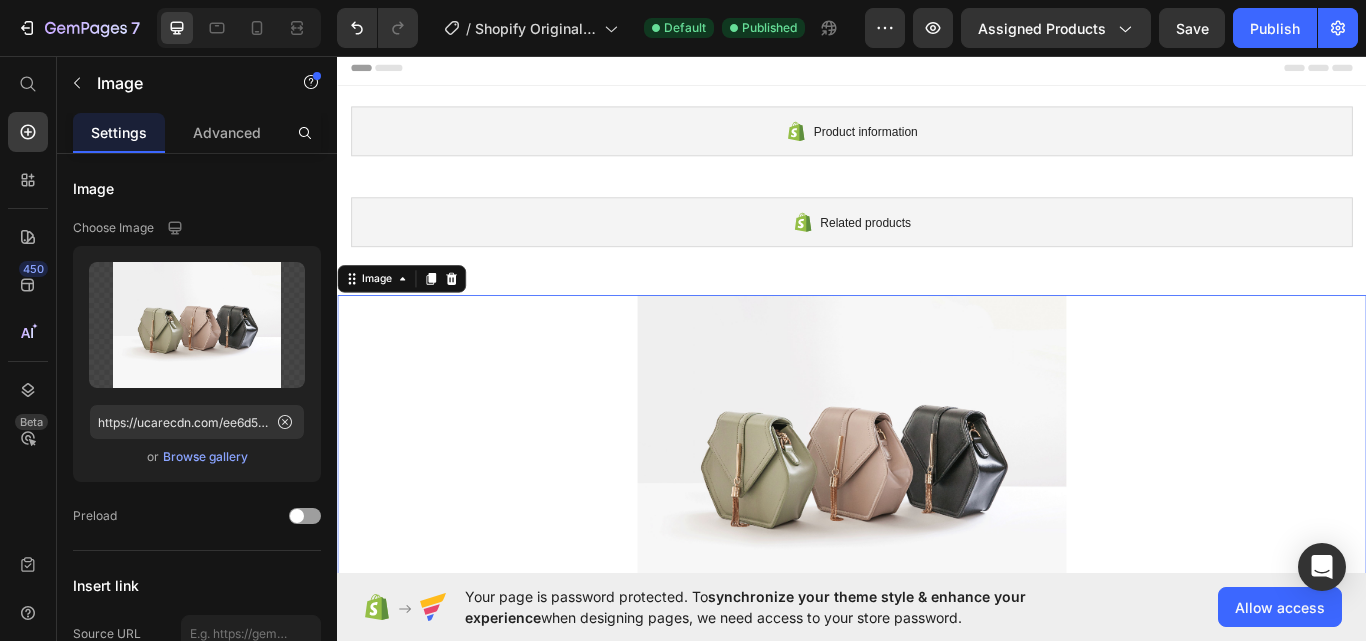 click at bounding box center [937, 523] 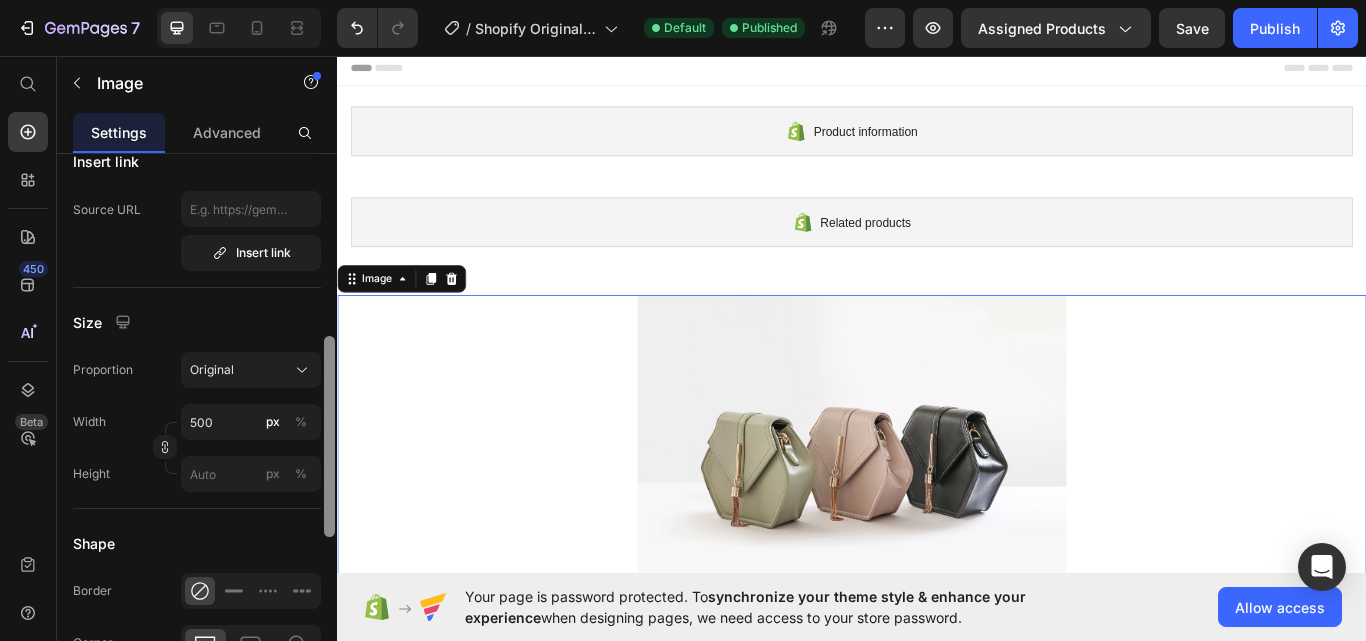 scroll, scrollTop: 451, scrollLeft: 0, axis: vertical 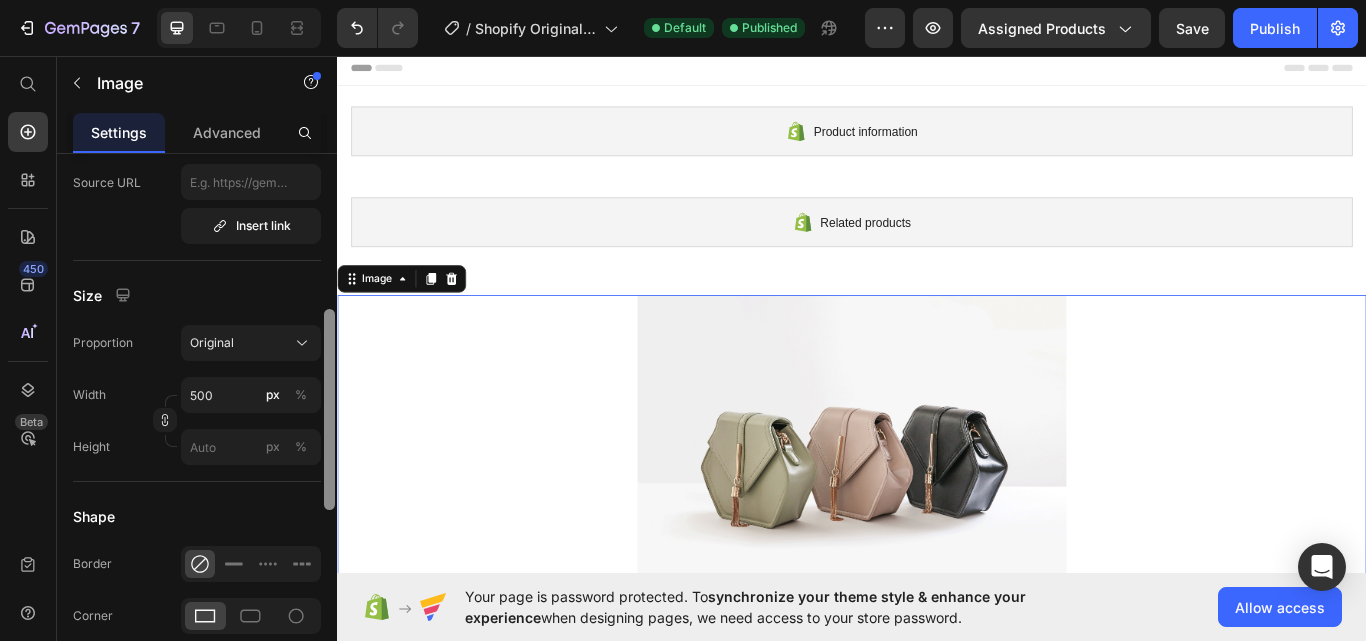 drag, startPoint x: 334, startPoint y: 183, endPoint x: 337, endPoint y: 350, distance: 167.02695 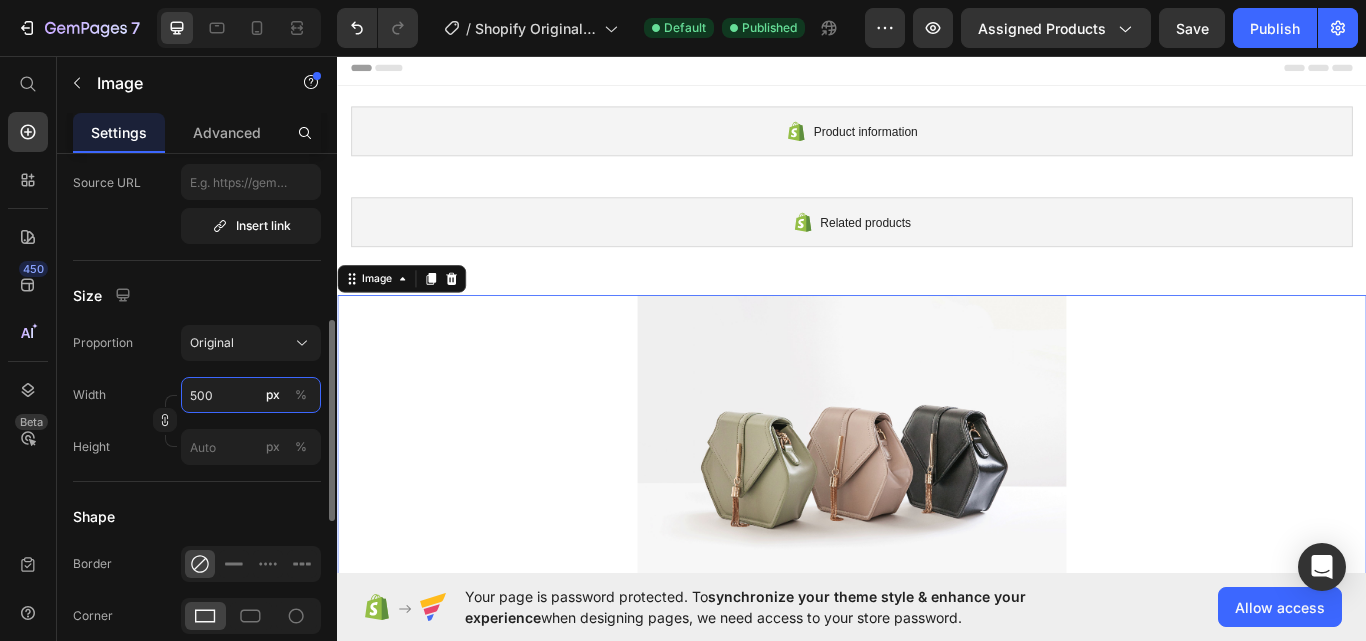 click on "500" at bounding box center [251, 395] 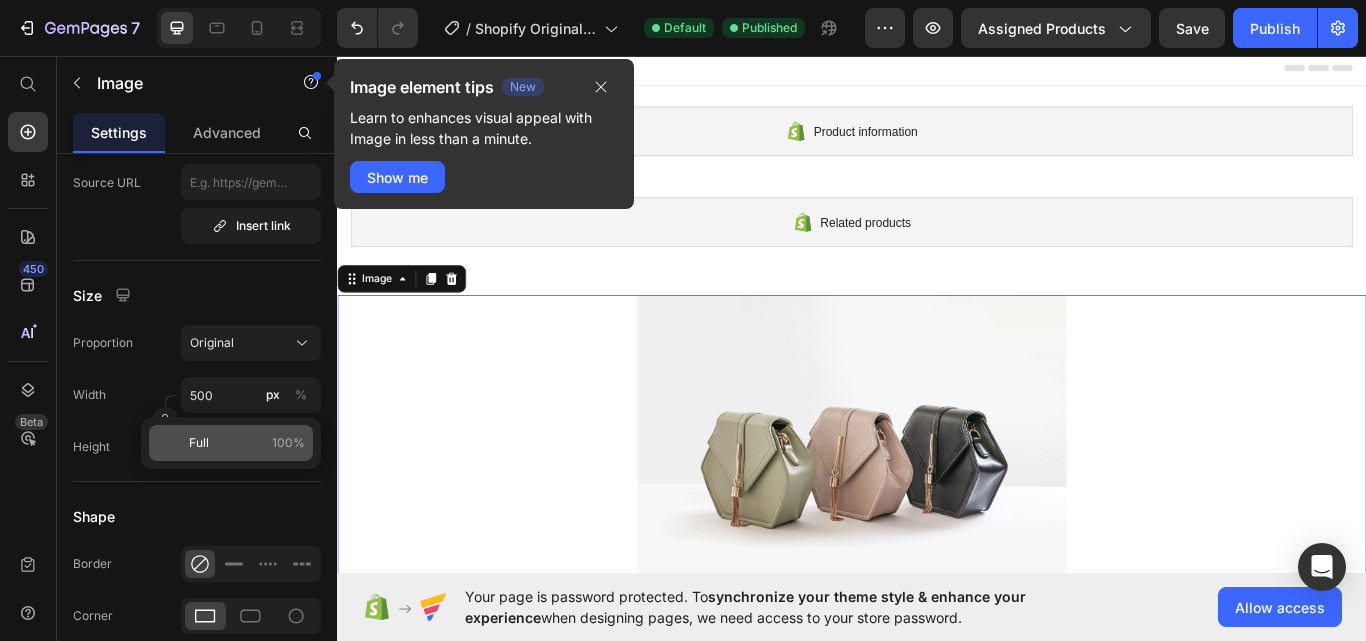 click on "Full 100%" at bounding box center [247, 443] 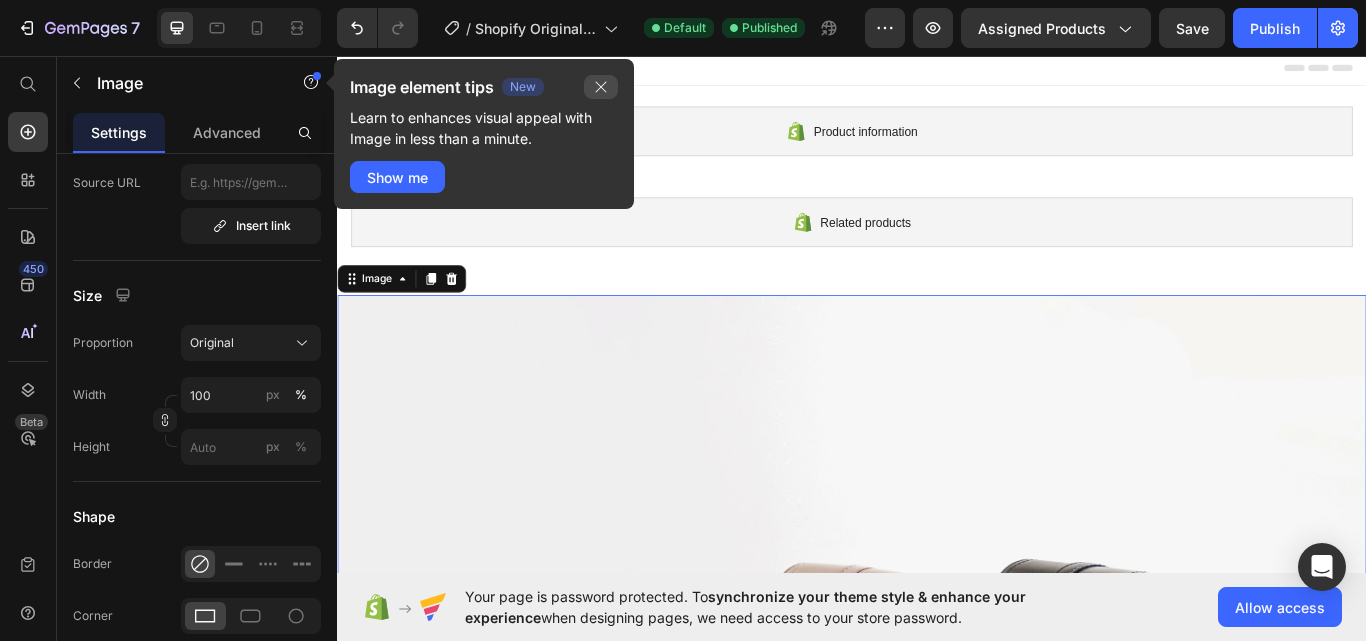 click at bounding box center (601, 87) 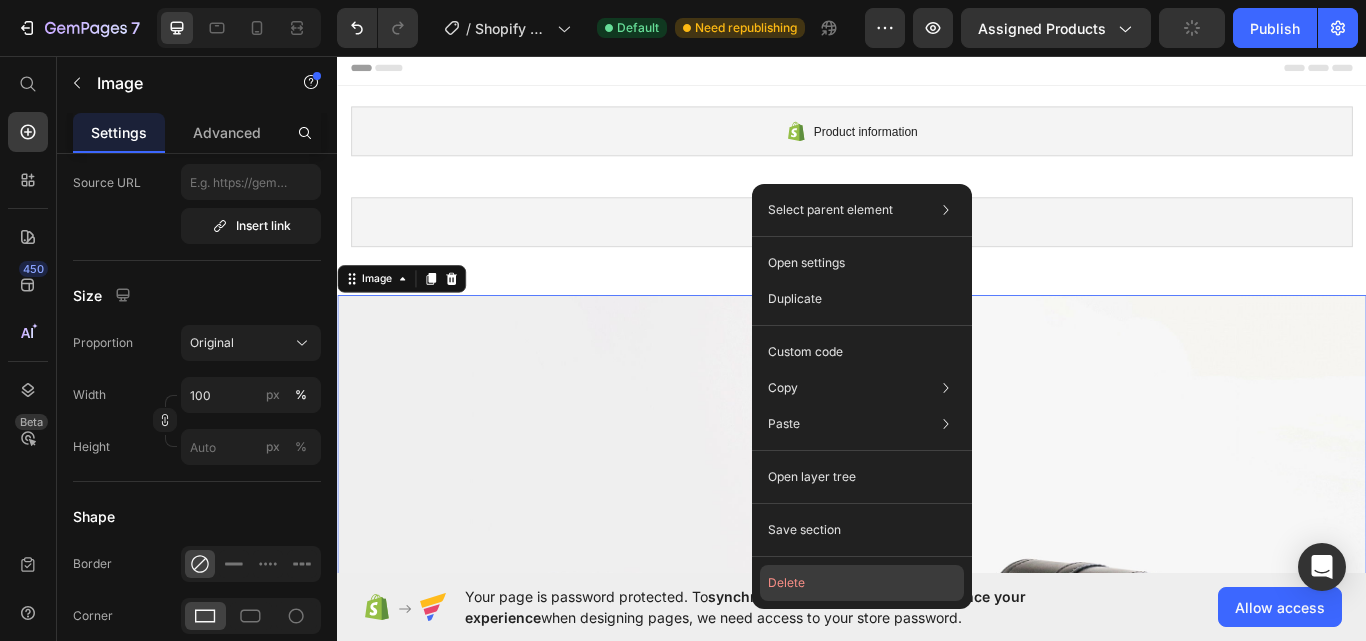 click on "Delete" 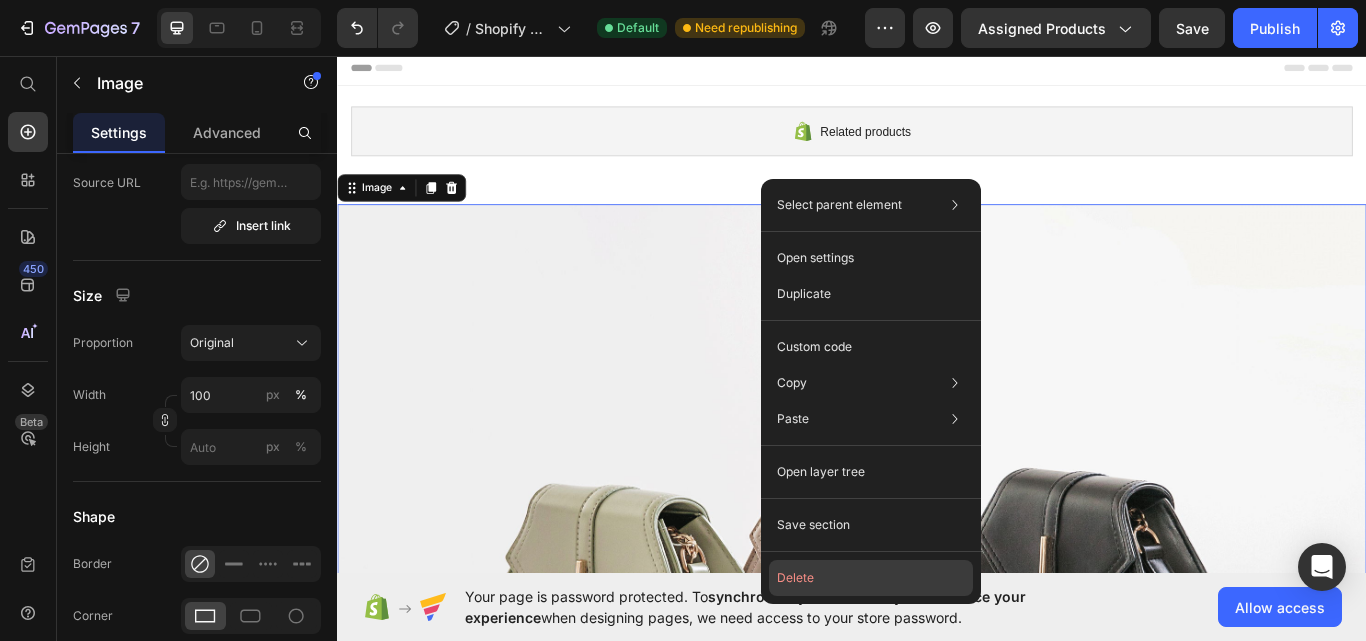 click on "Delete" 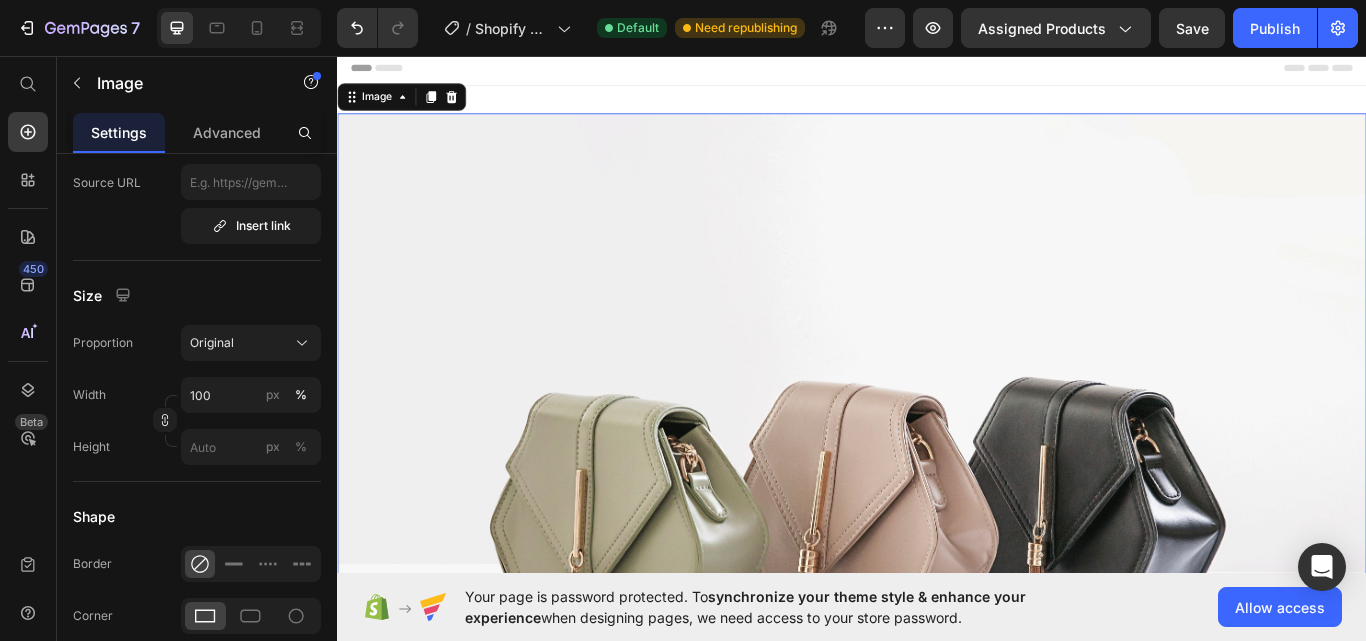 click at bounding box center [937, 574] 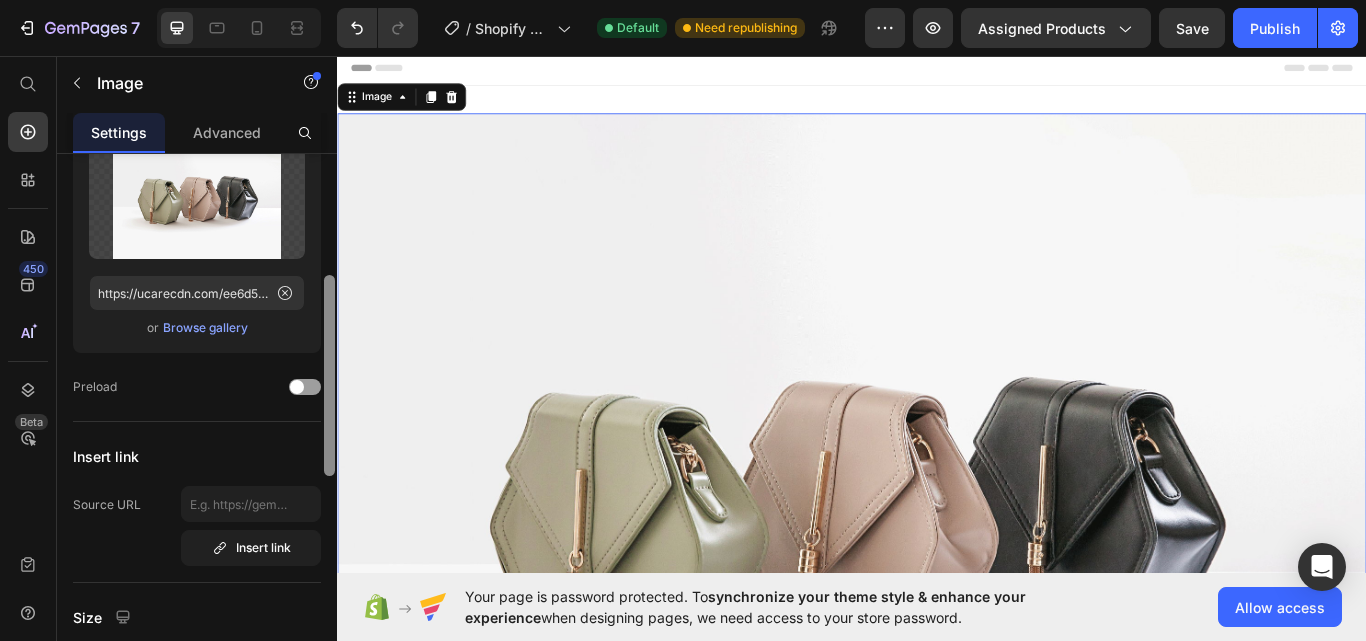 scroll, scrollTop: 0, scrollLeft: 0, axis: both 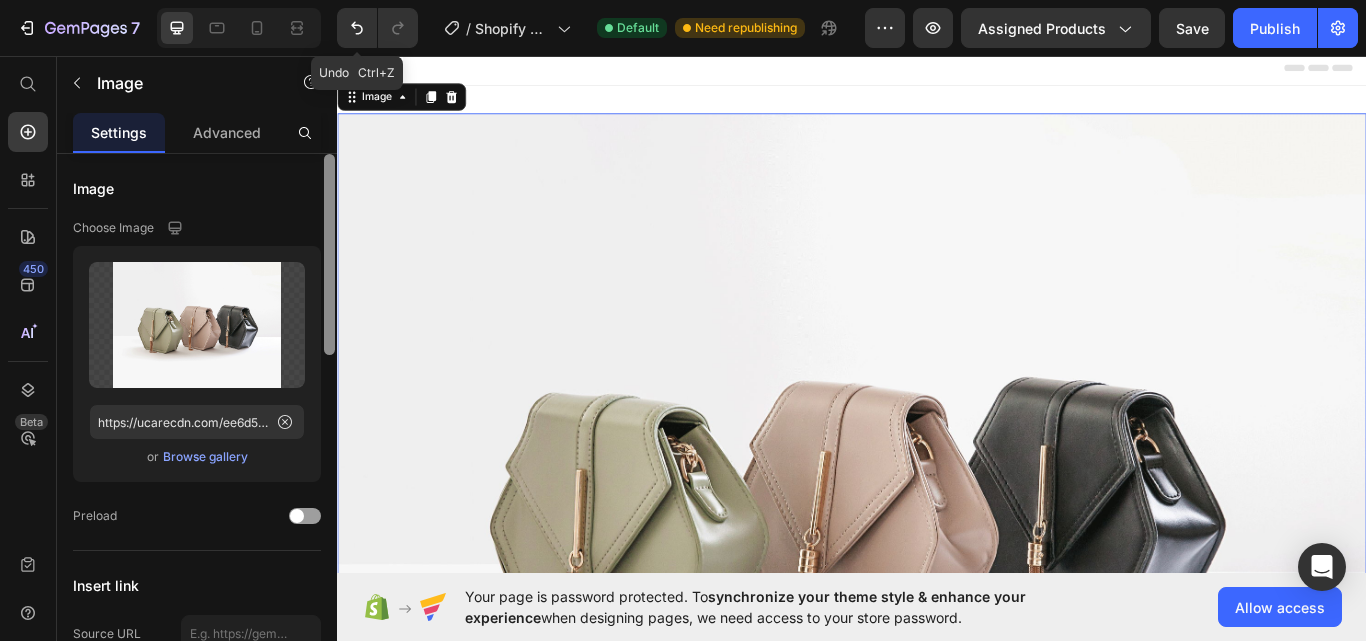 drag, startPoint x: 325, startPoint y: 329, endPoint x: 24, endPoint y: 40, distance: 417.2793 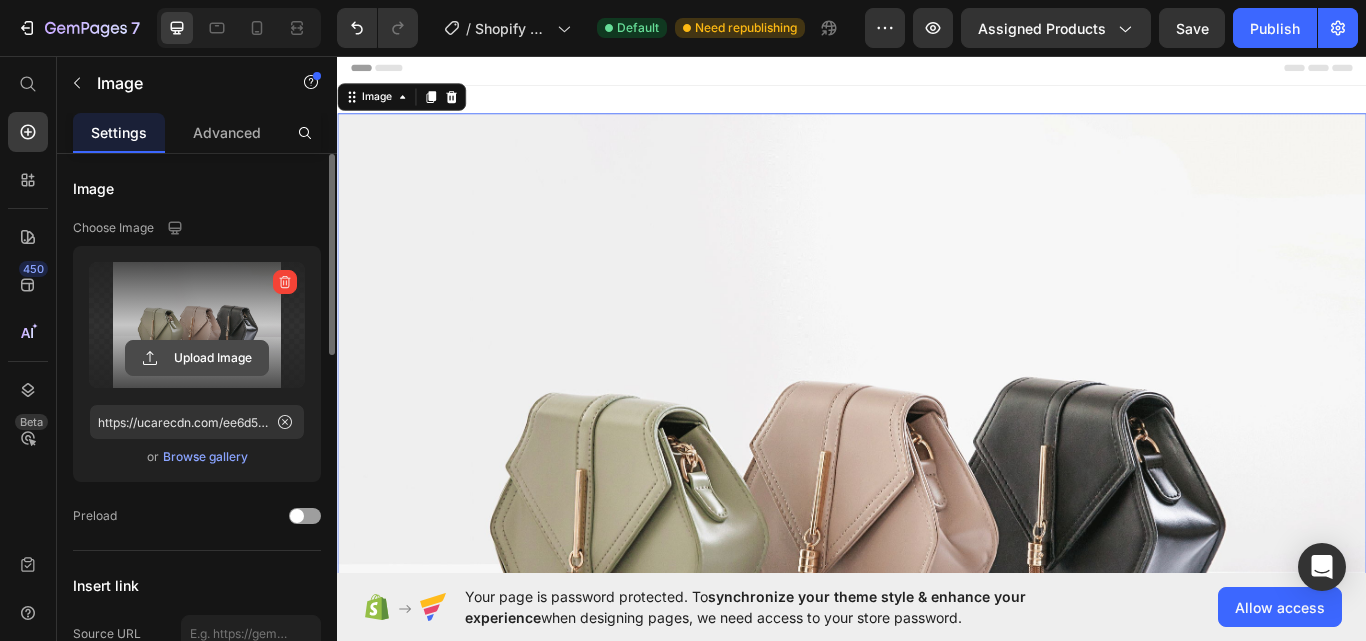 click 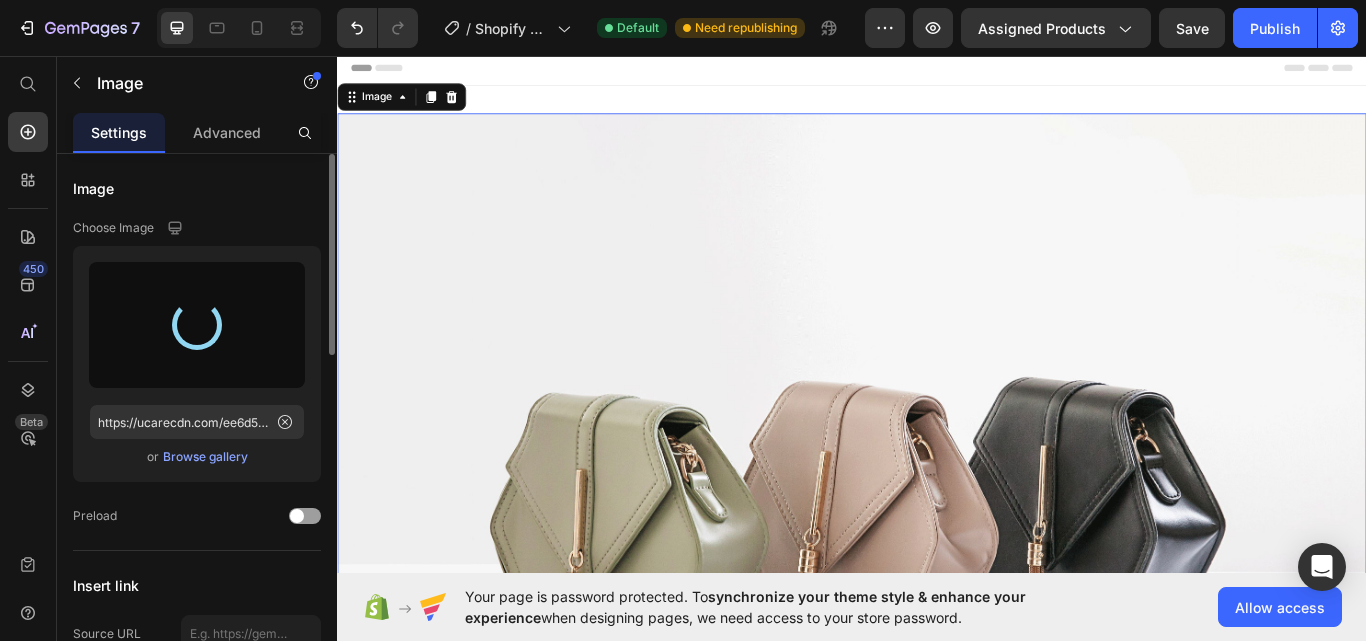 type on "https://cdn.shopify.com/s/files/1/0953/9276/0100/files/gempages_574960055447716976-5a5c65fc-dcb8-46c1-a94a-aff257581c6c.jpg" 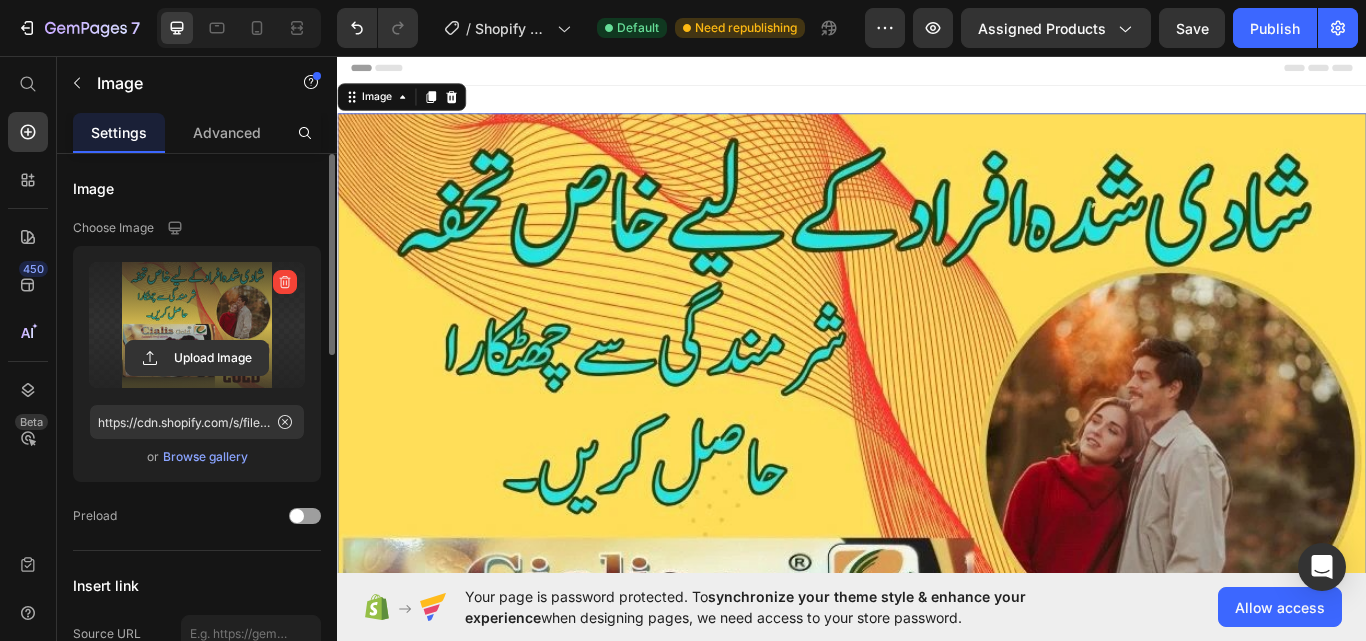 click at bounding box center (937, 627) 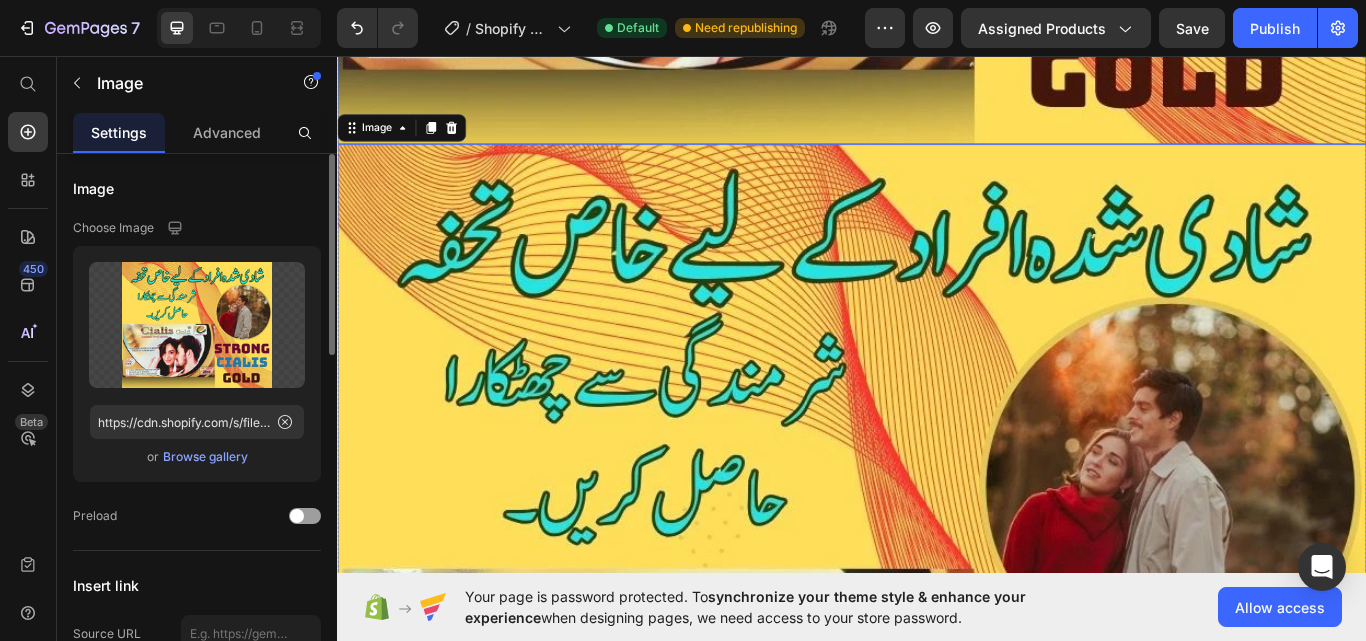 scroll, scrollTop: 996, scrollLeft: 0, axis: vertical 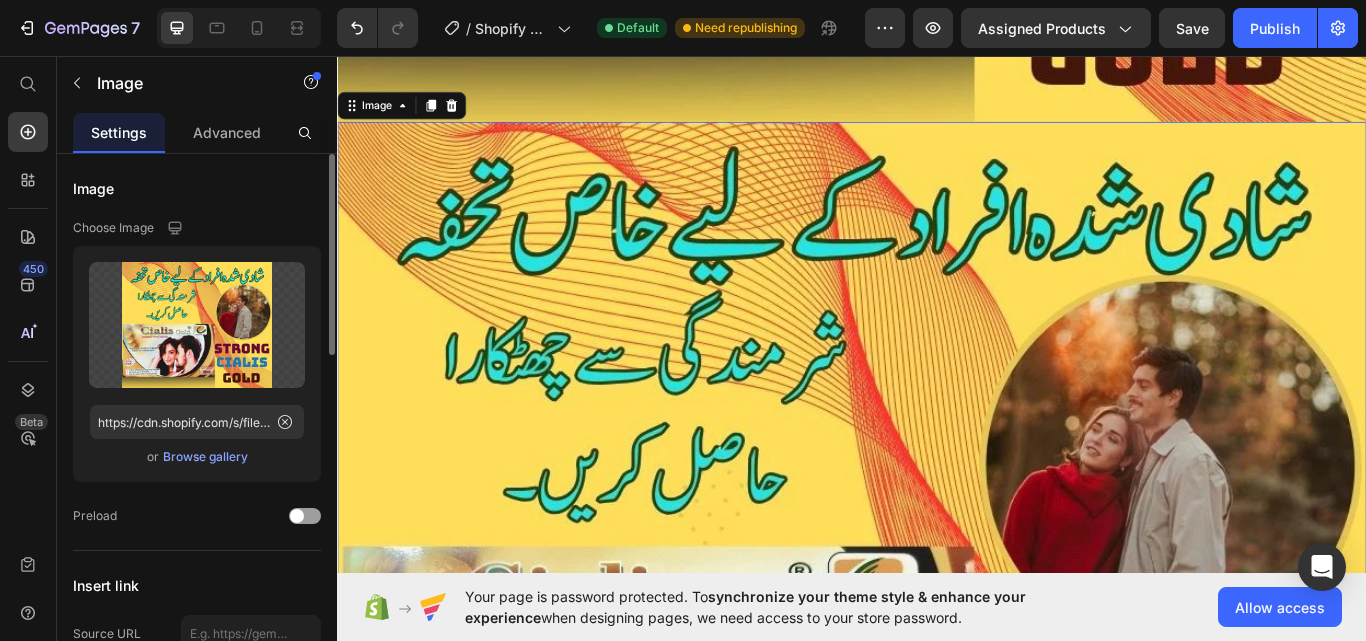 click at bounding box center (937, 637) 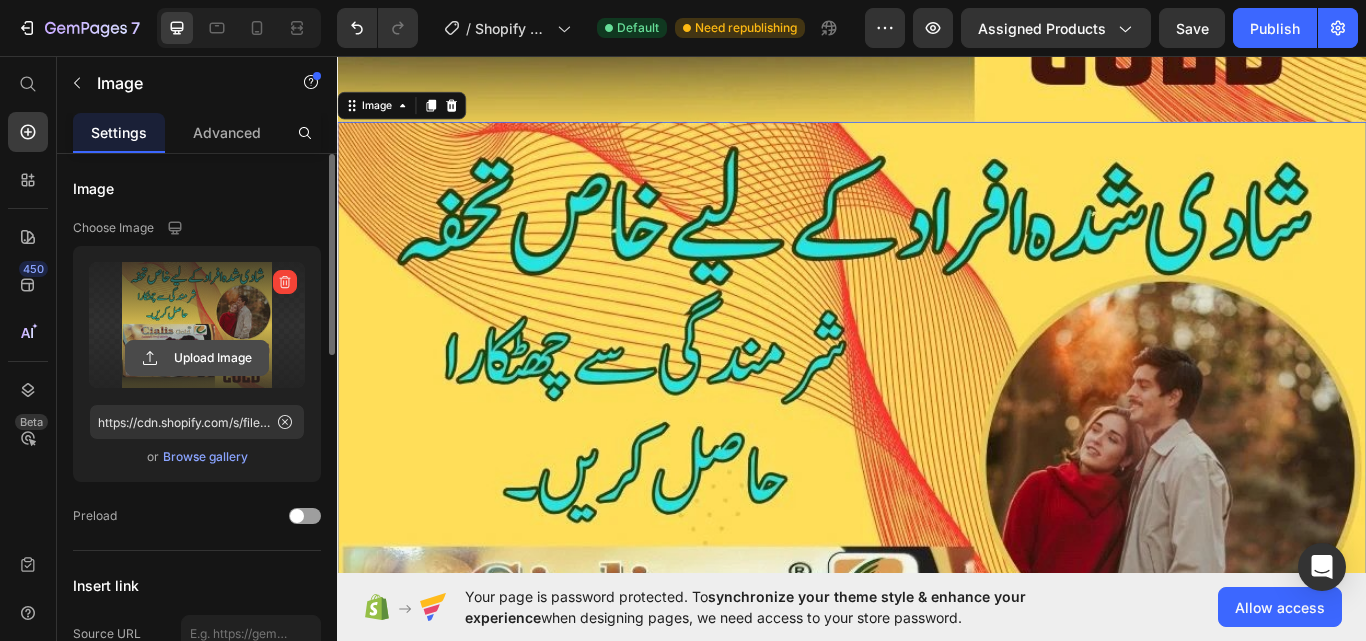 click 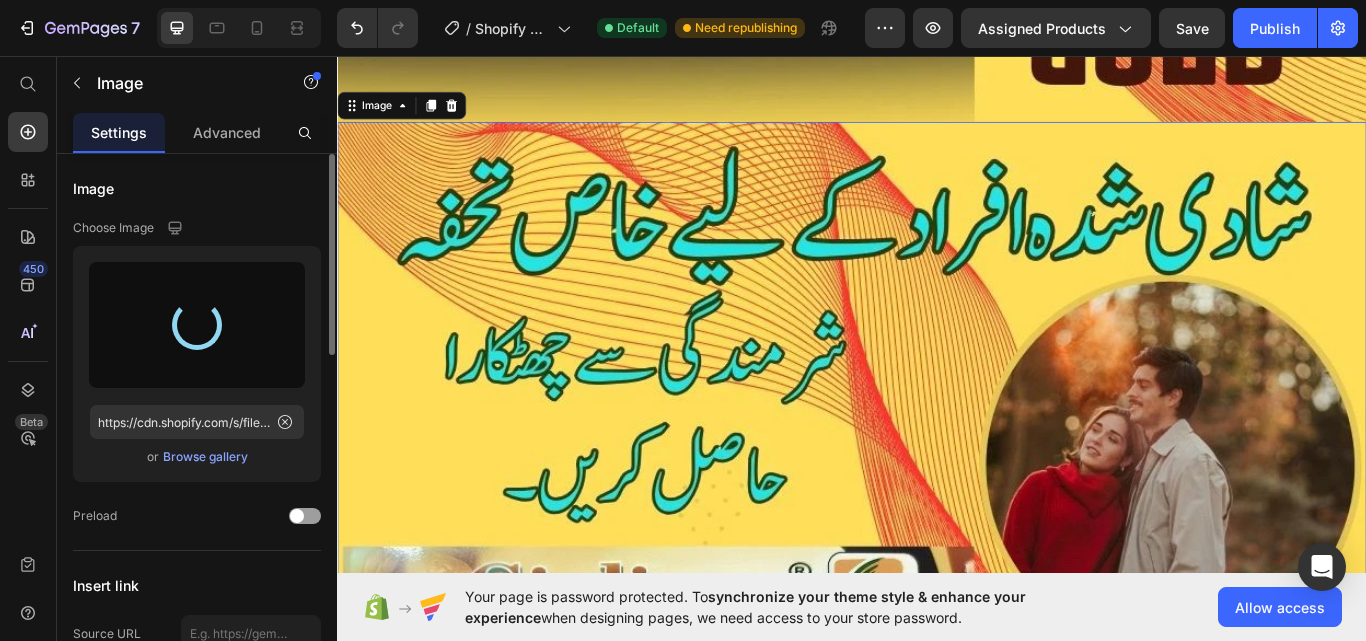 type on "https://cdn.shopify.com/s/files/1/0953/9276/0100/files/gempages_574960055447716976-2f11d224-c160-4284-9ac2-e982e10f5221.jpg" 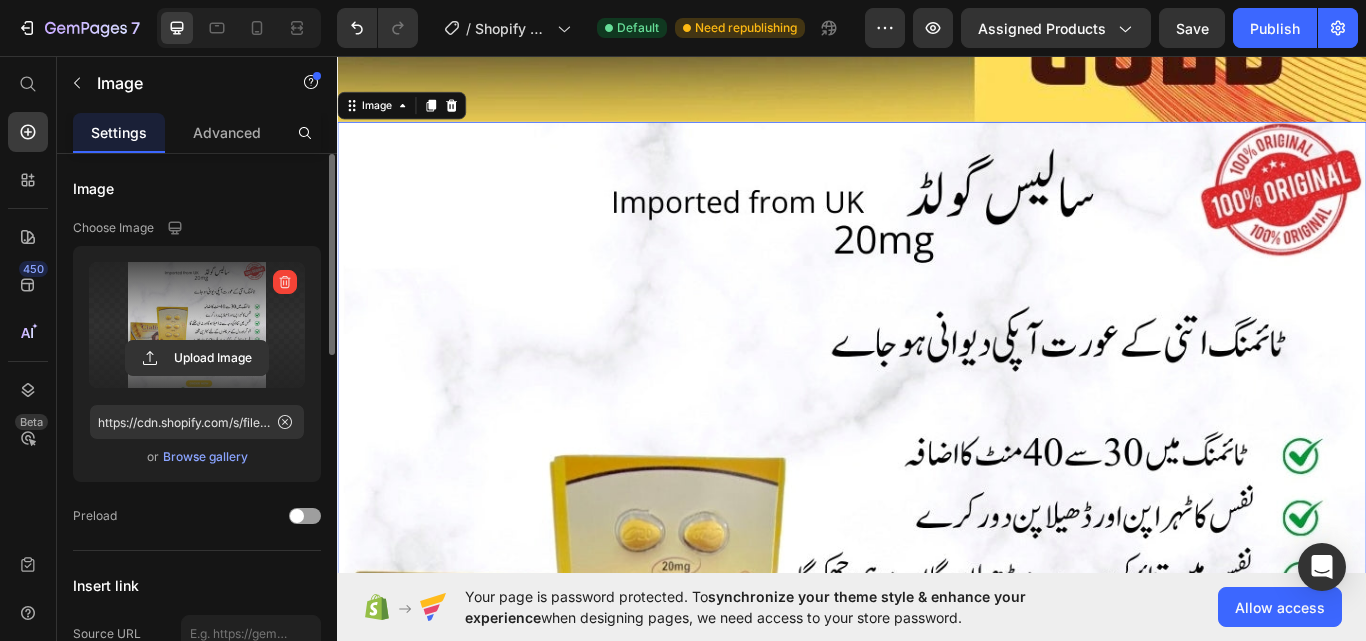 click at bounding box center [937, 681] 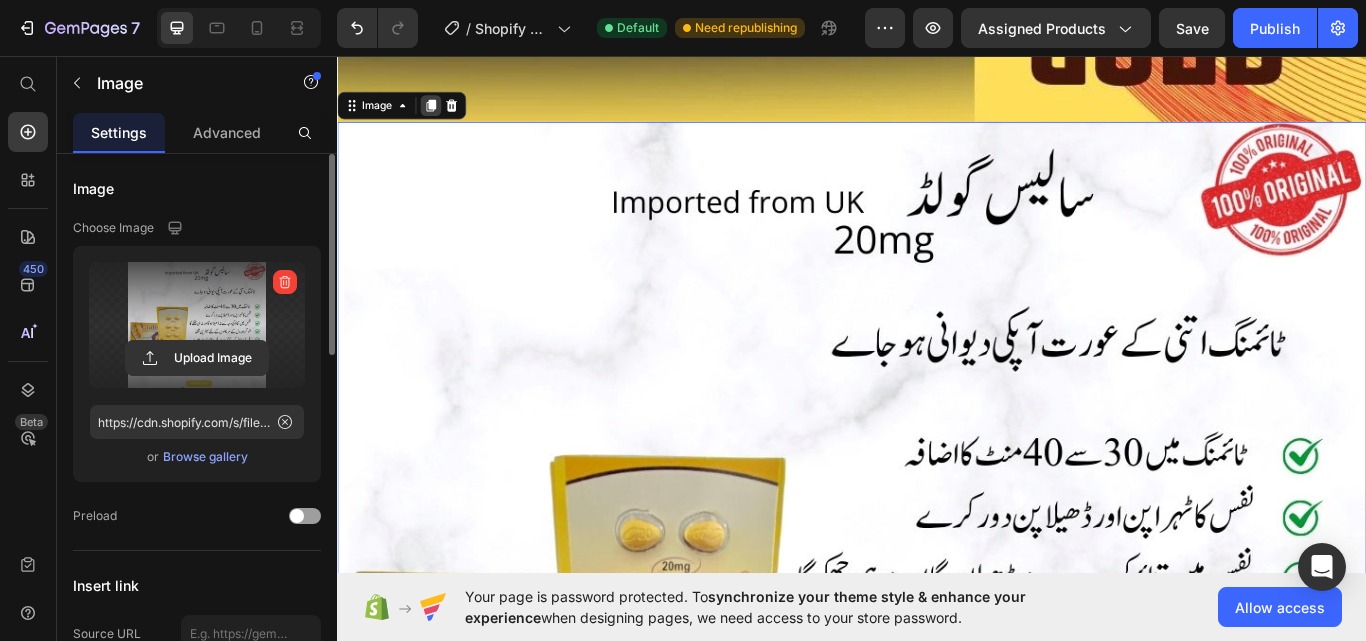 click 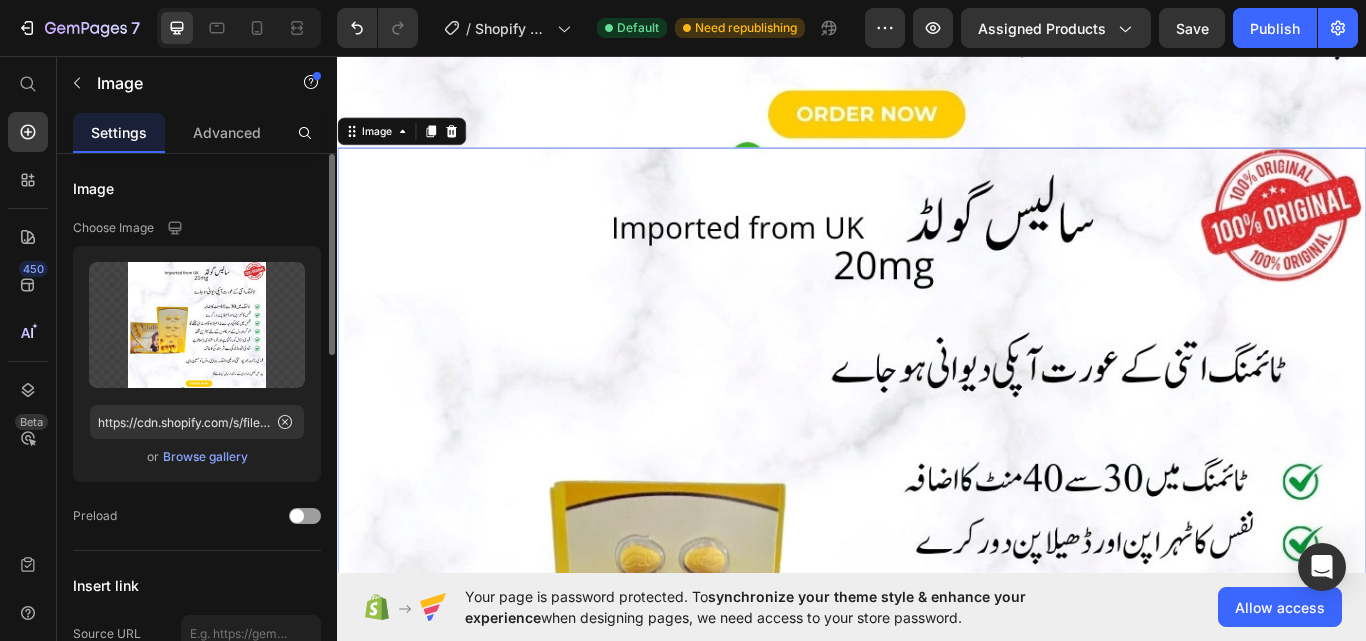 scroll, scrollTop: 2078, scrollLeft: 0, axis: vertical 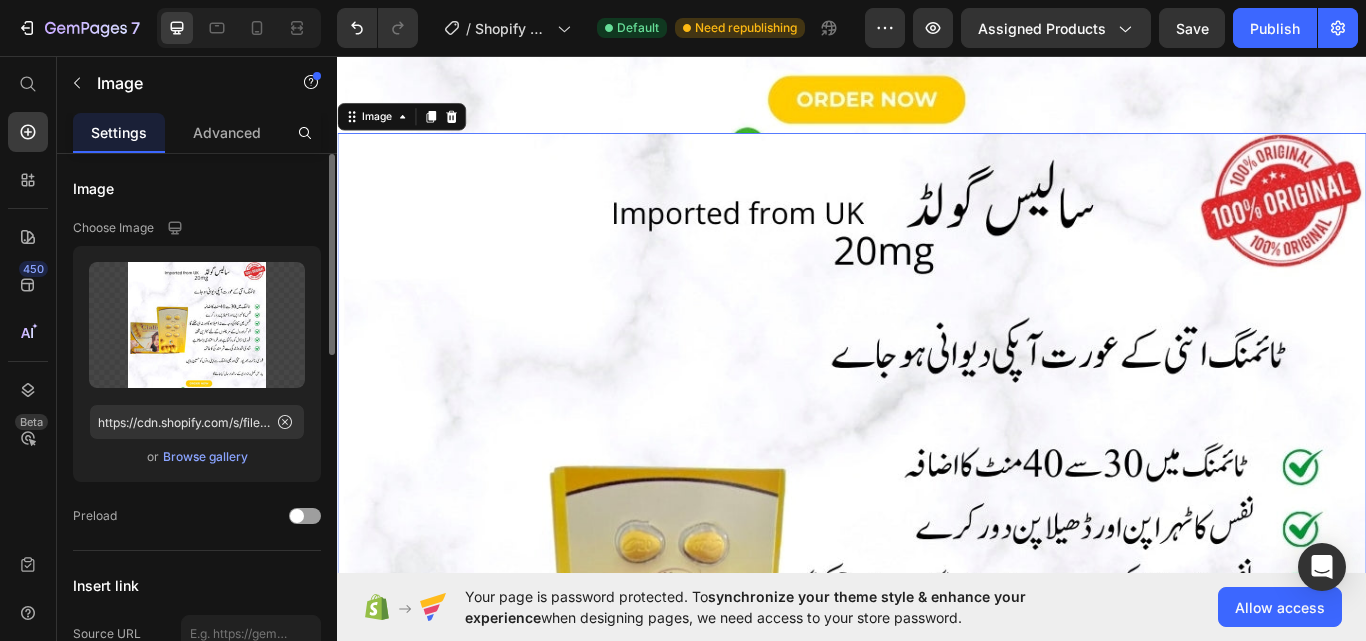 click at bounding box center [937, 694] 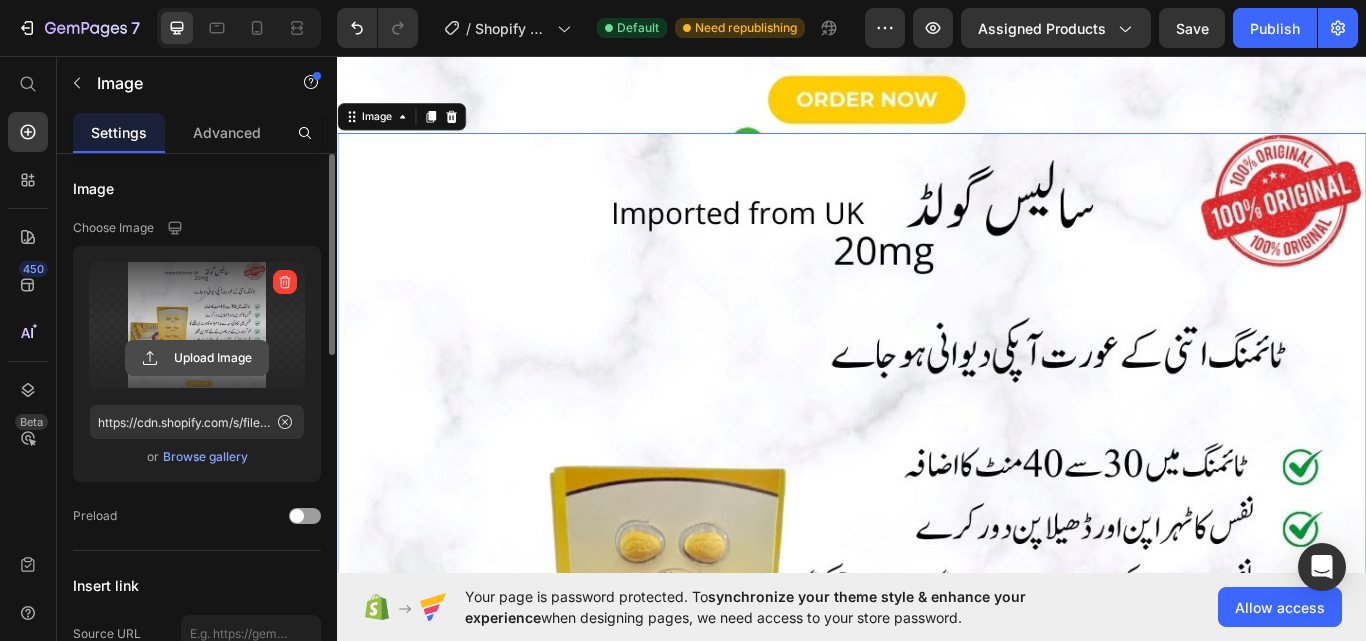 click 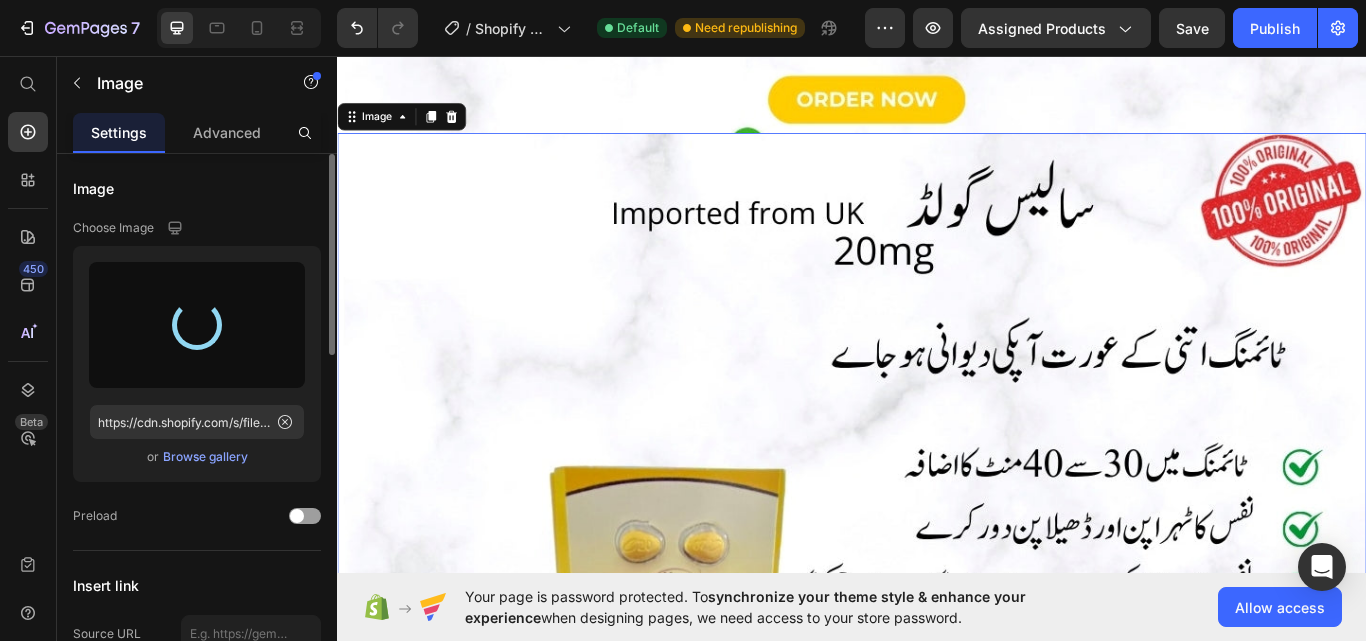 type on "https://cdn.shopify.com/s/files/1/0953/9276/0100/files/gempages_574960055447716976-d7735780-e1ec-478f-b9e2-f4689972eef7.png" 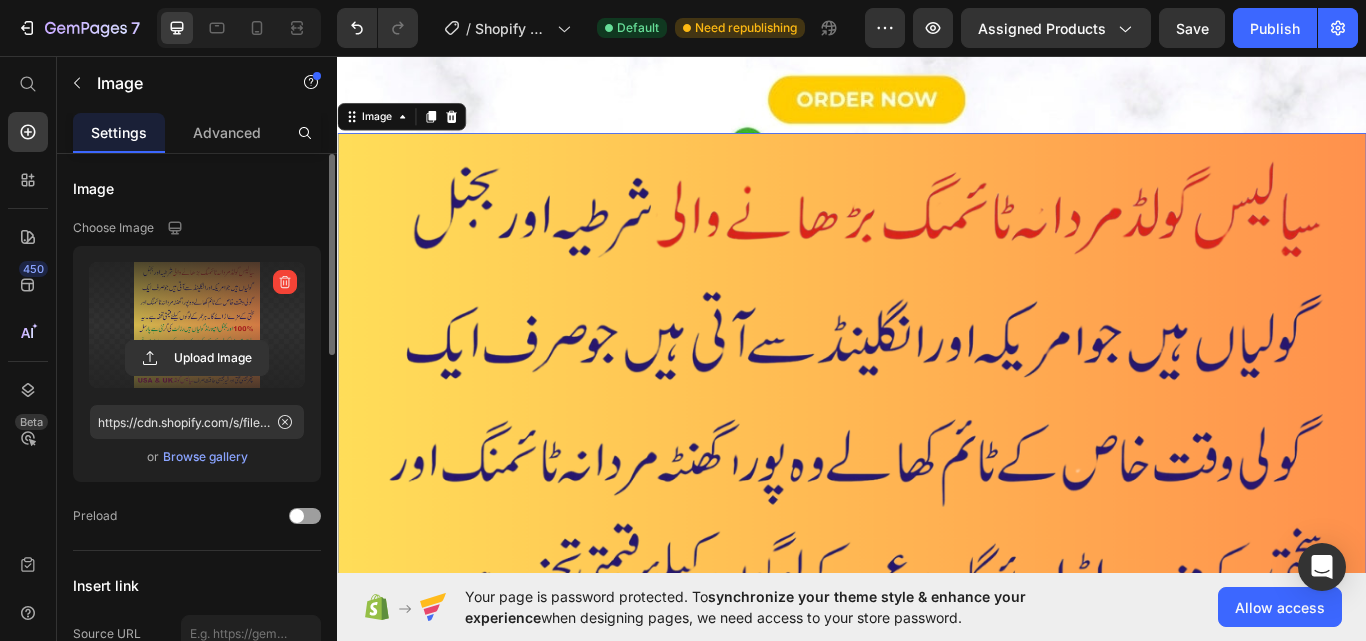 click at bounding box center [937, 747] 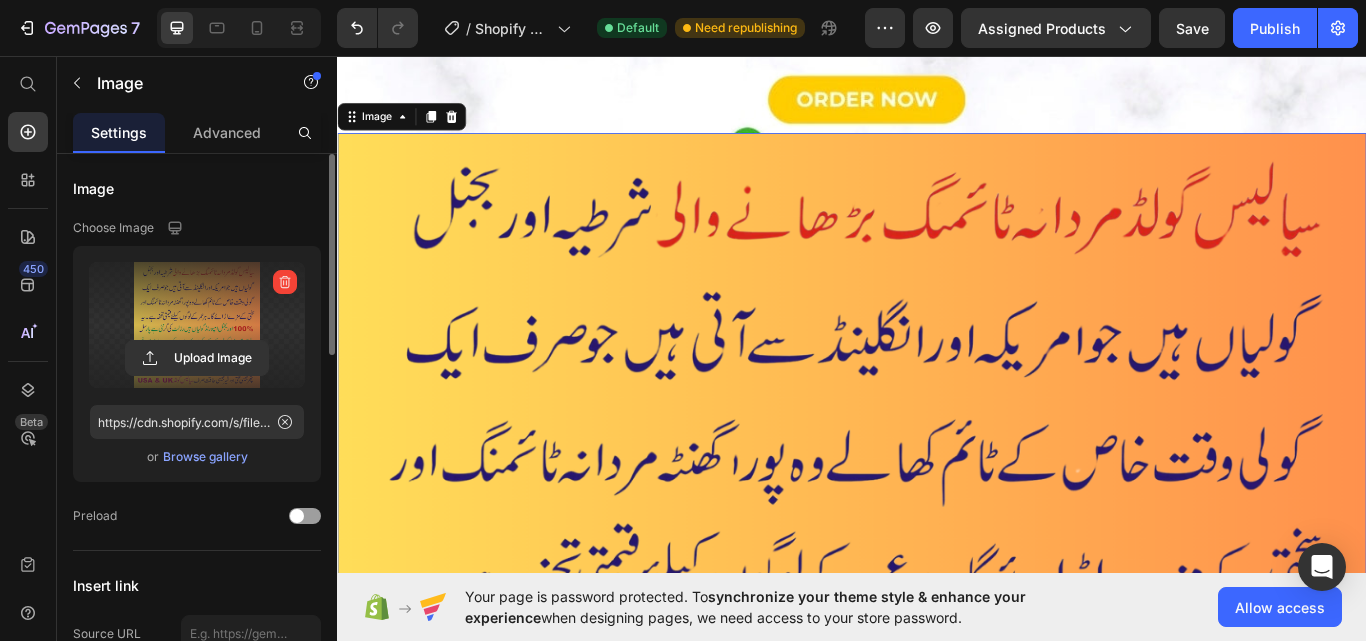 drag, startPoint x: 444, startPoint y: 107, endPoint x: 559, endPoint y: 193, distance: 143.60014 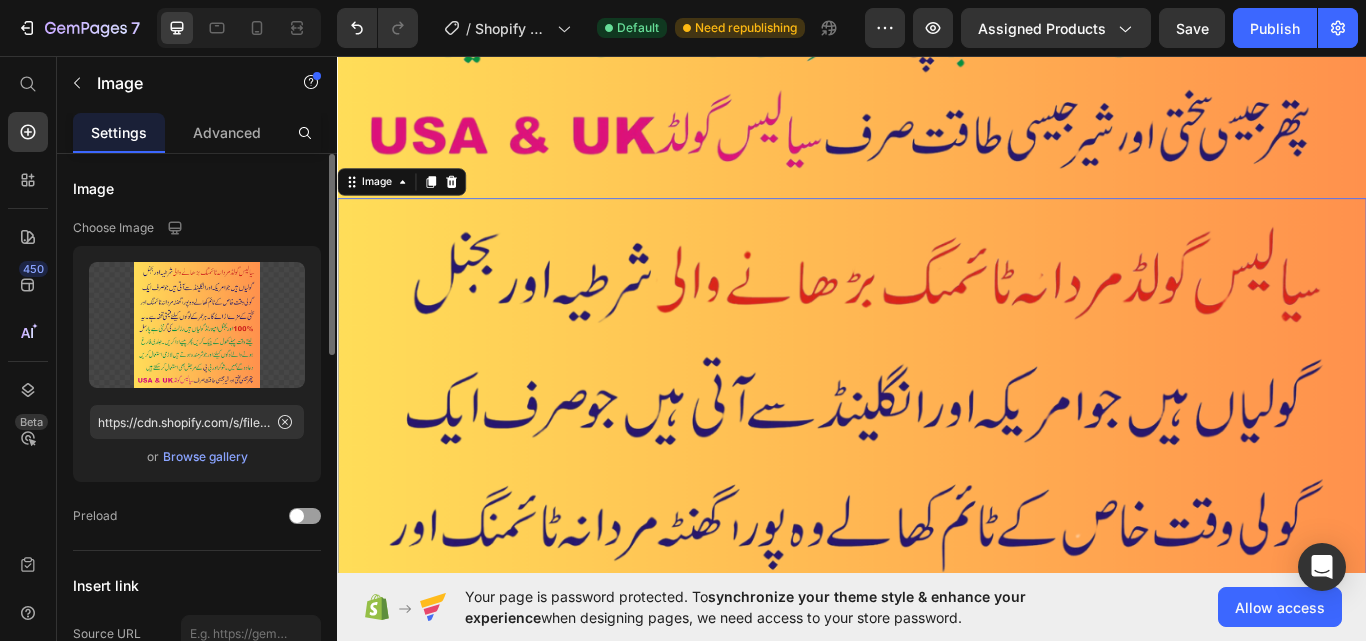 scroll, scrollTop: 3263, scrollLeft: 0, axis: vertical 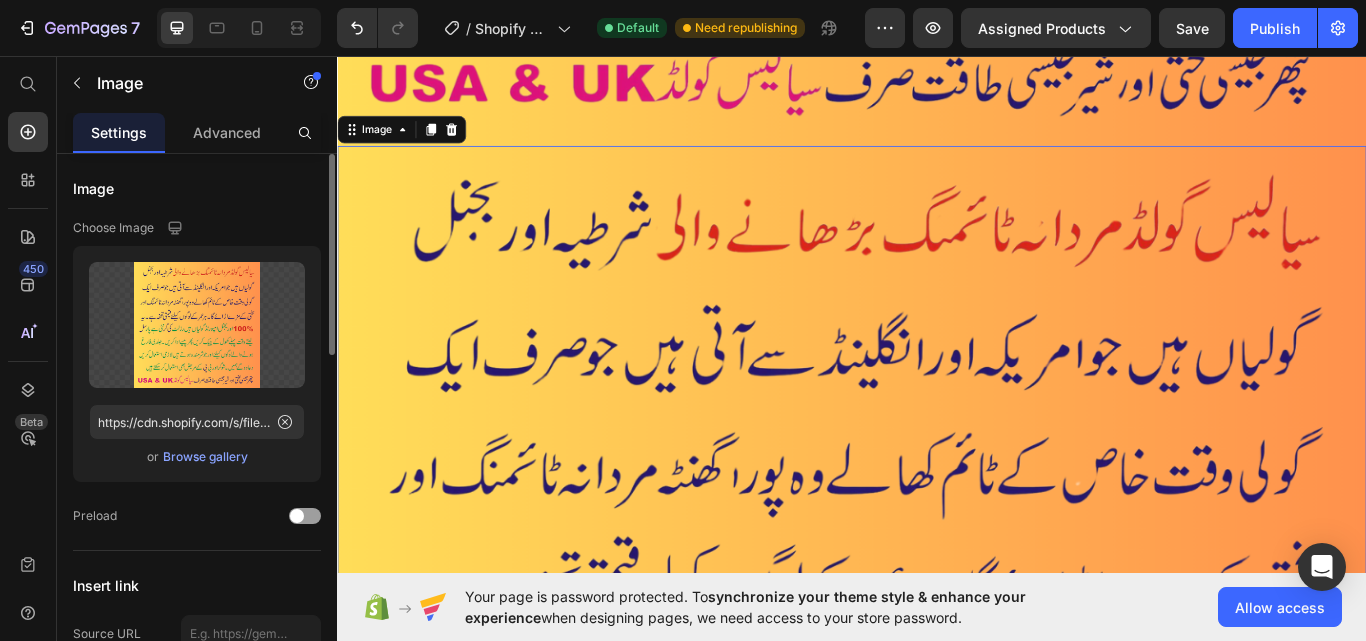 click at bounding box center [937, 762] 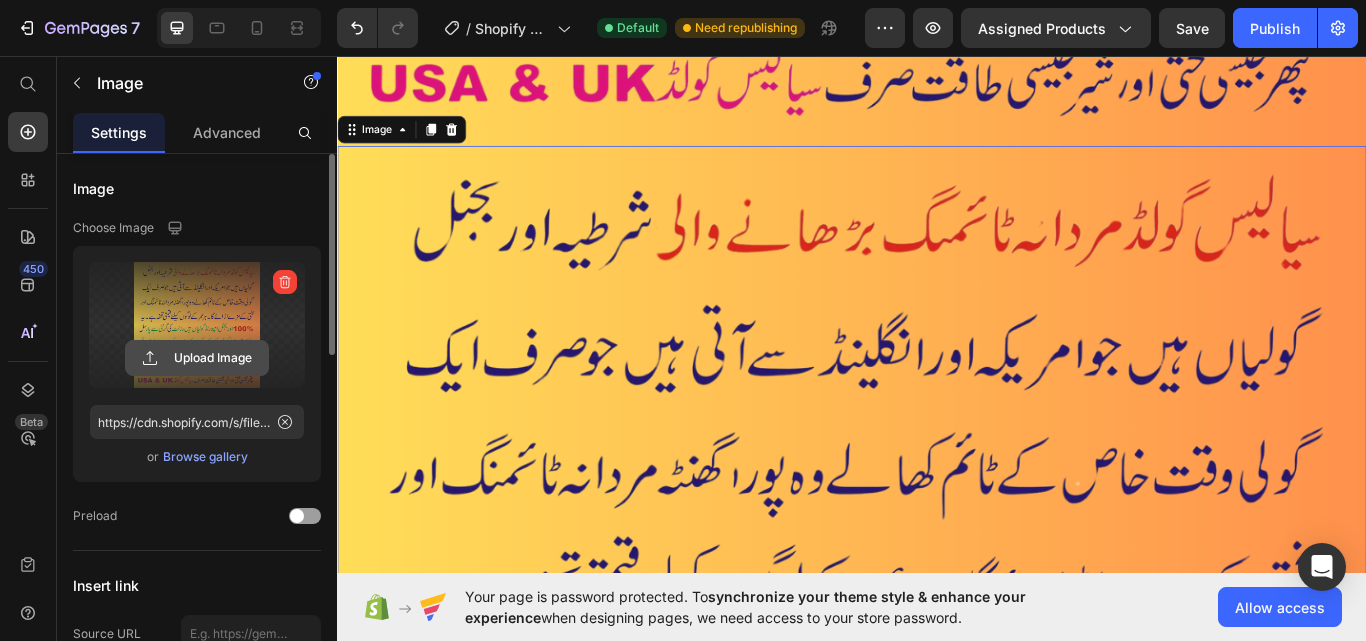 click 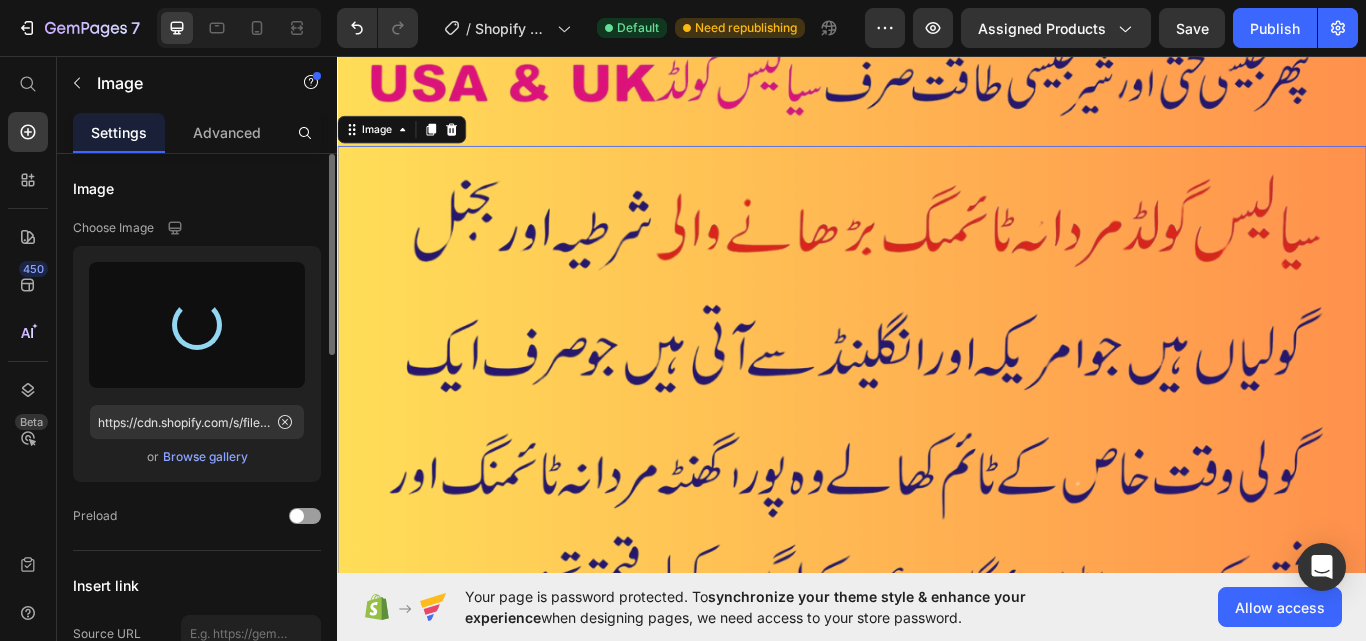 type on "https://cdn.shopify.com/s/files/1/0953/9276/0100/files/gempages_574960055447716976-563c26e3-7164-4cfb-b301-b7d1e0d04e06.jpg" 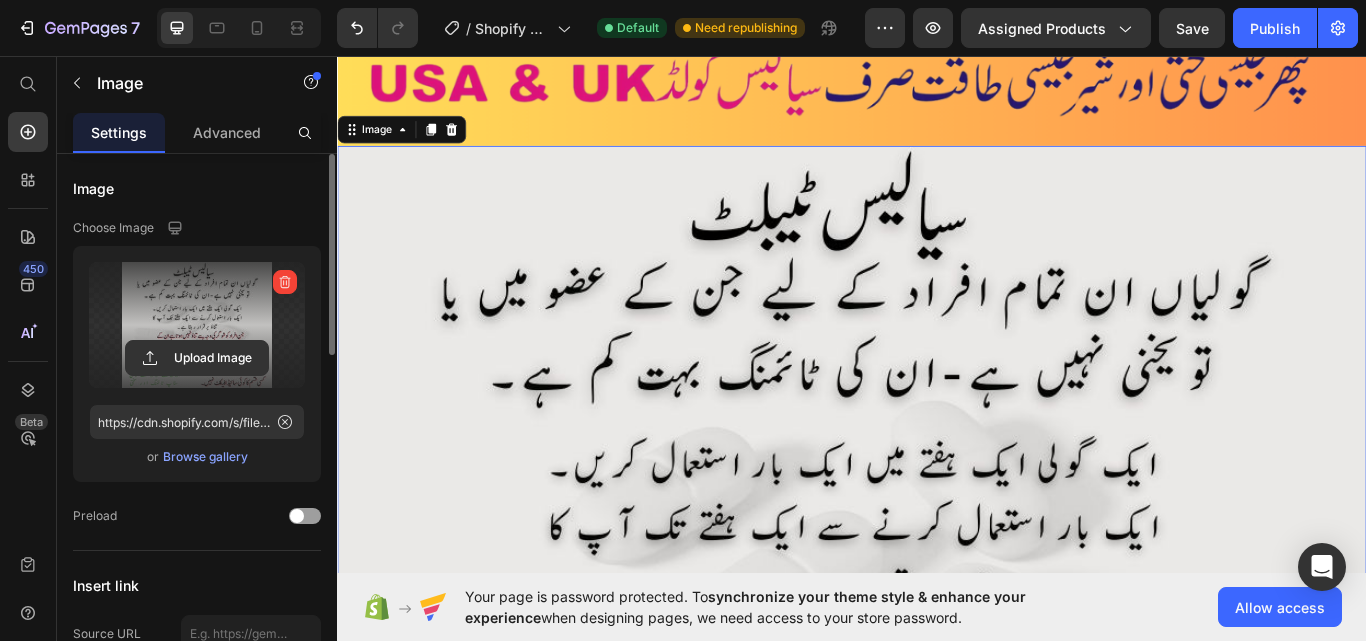 click at bounding box center (937, 665) 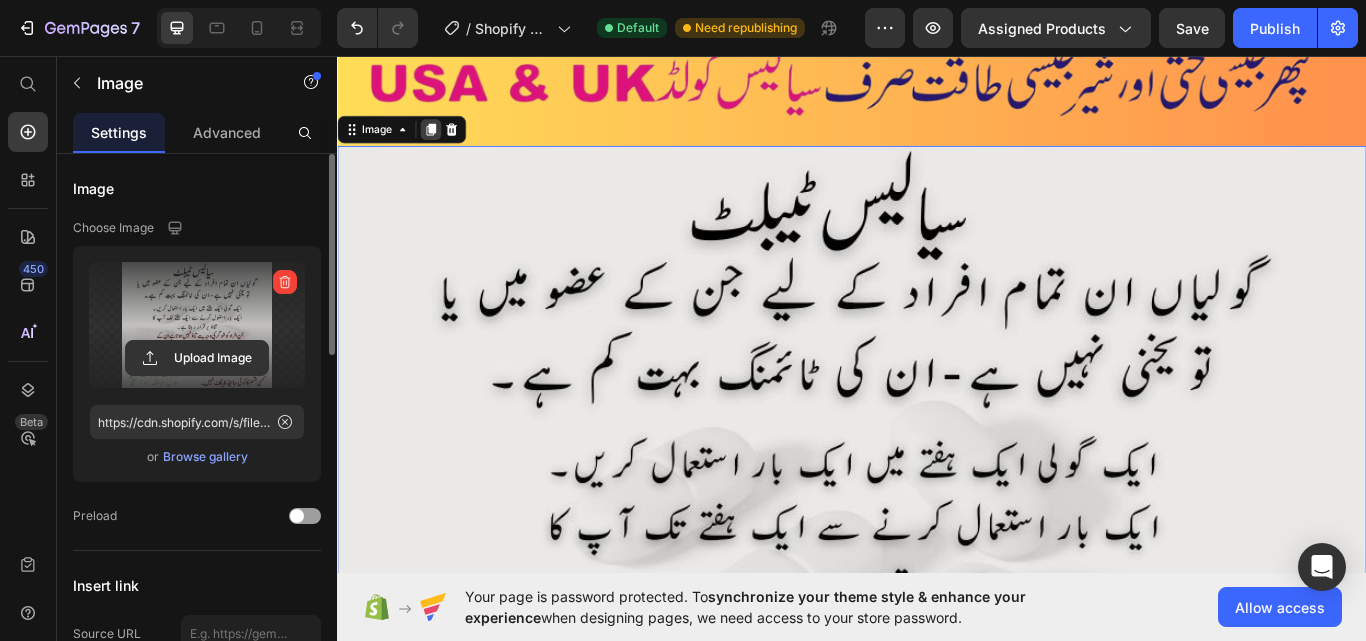click 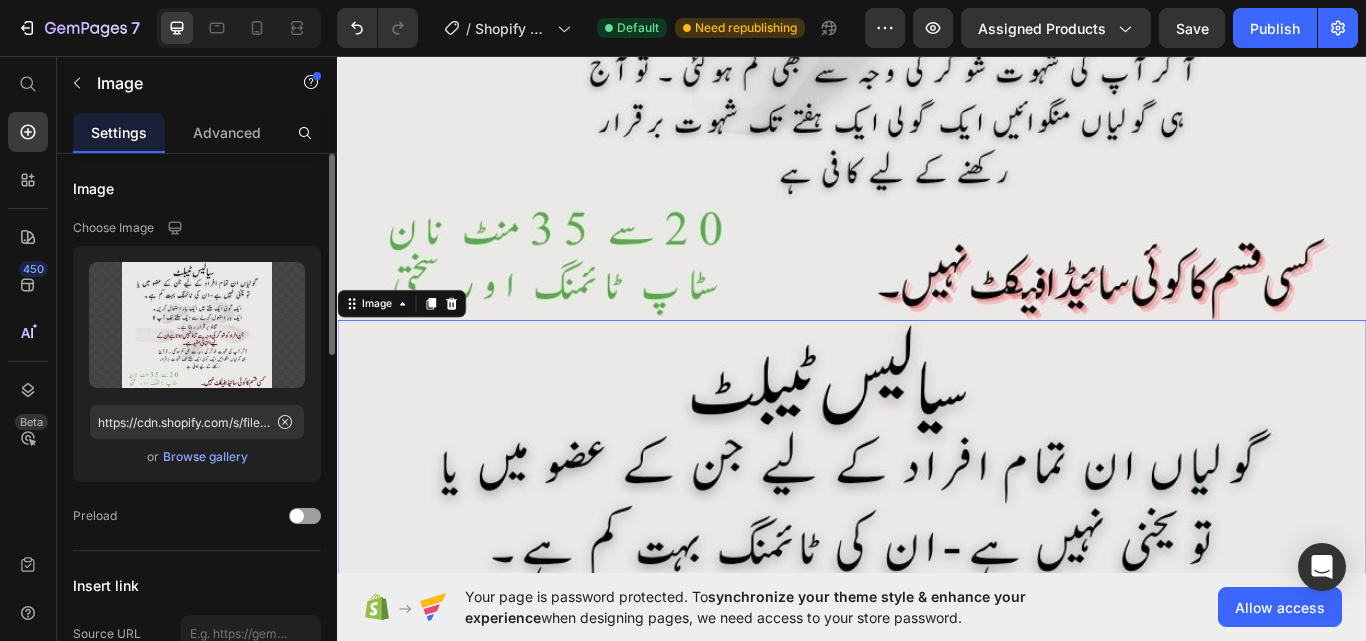 scroll, scrollTop: 4256, scrollLeft: 0, axis: vertical 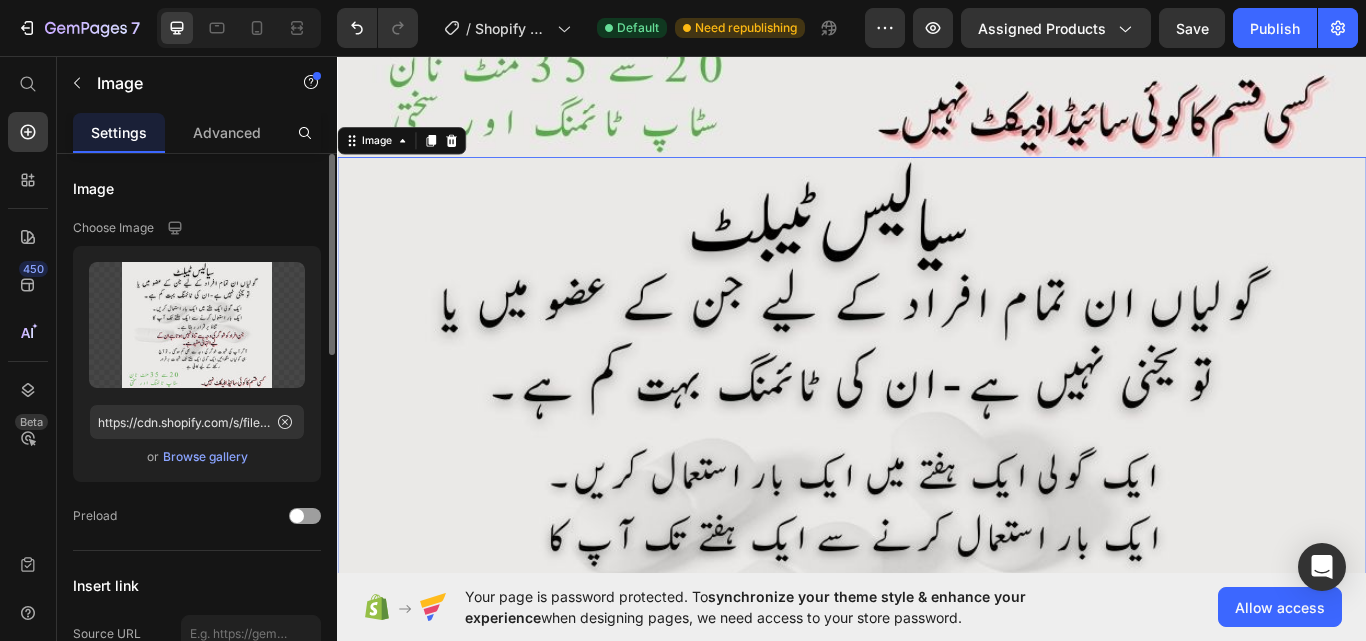 click at bounding box center (937, 678) 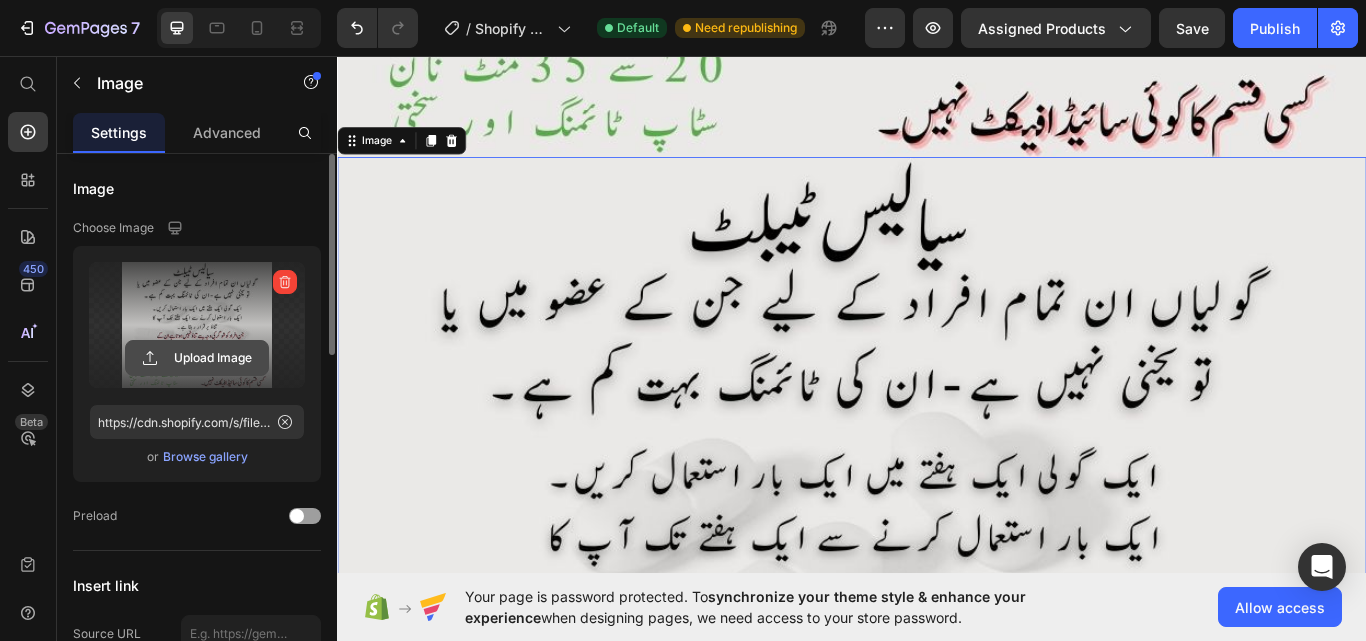 click 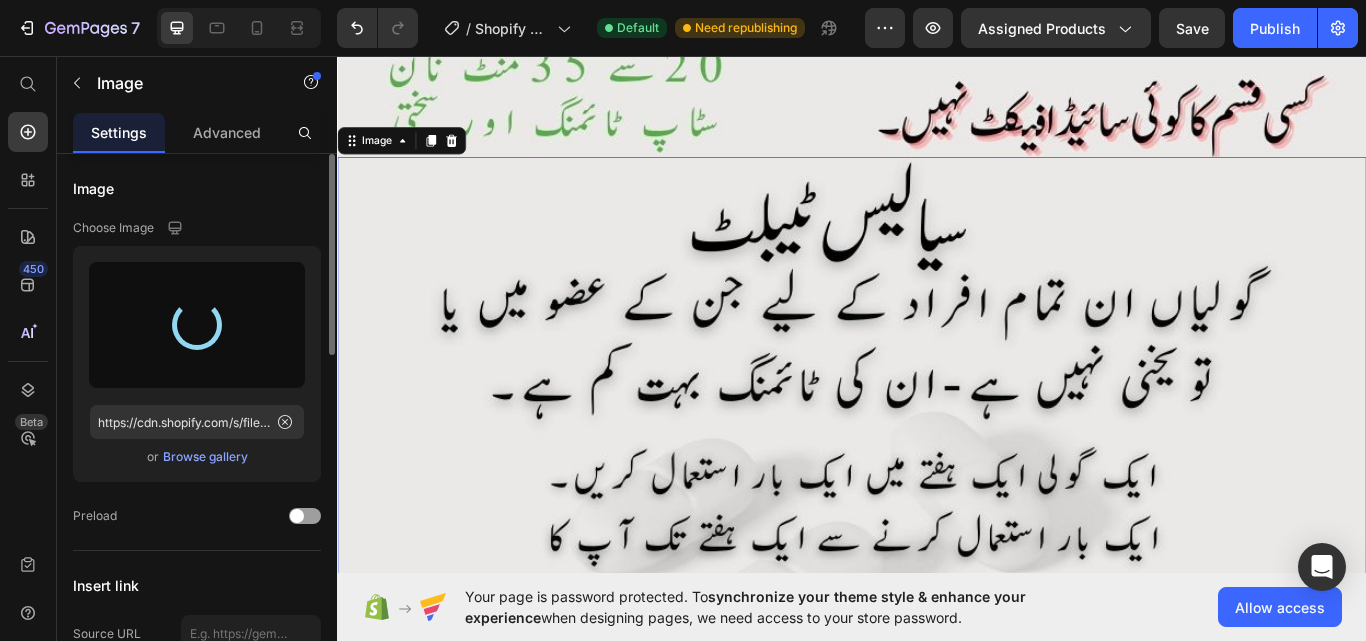 type on "https://cdn.shopify.com/s/files/1/0953/9276/0100/files/gempages_574960055447716976-93ac2d13-f174-452d-9d98-2e152fa24735.webp" 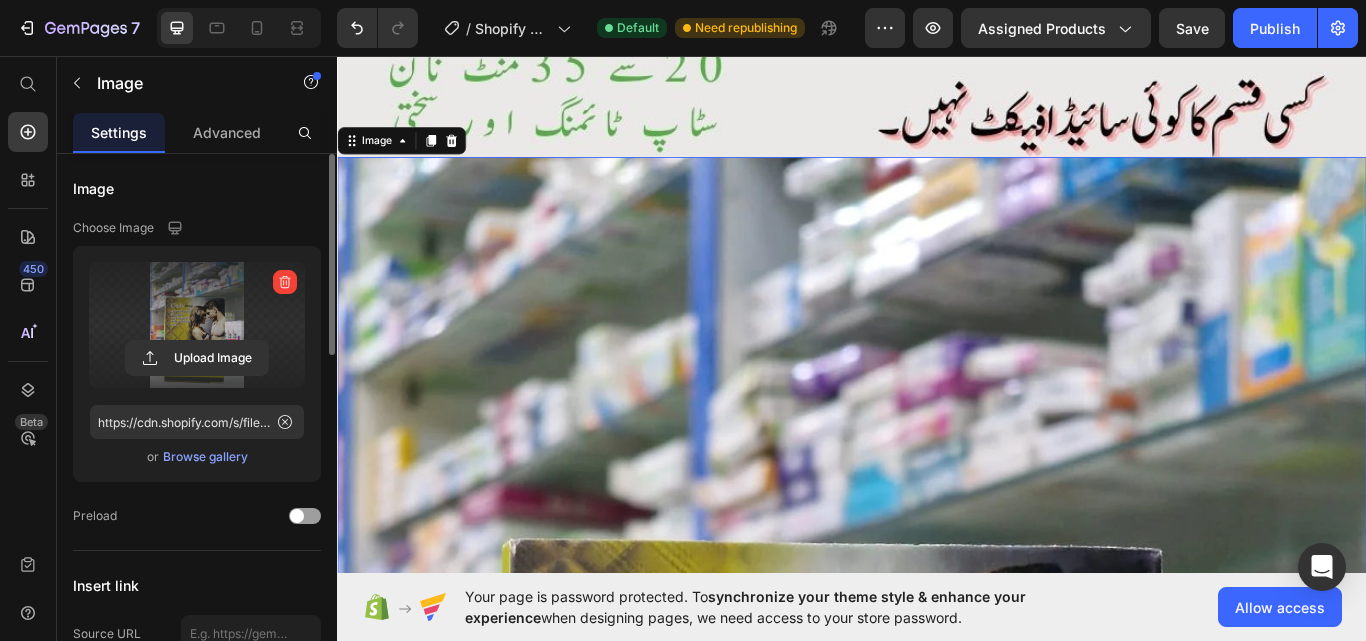 click at bounding box center (937, 975) 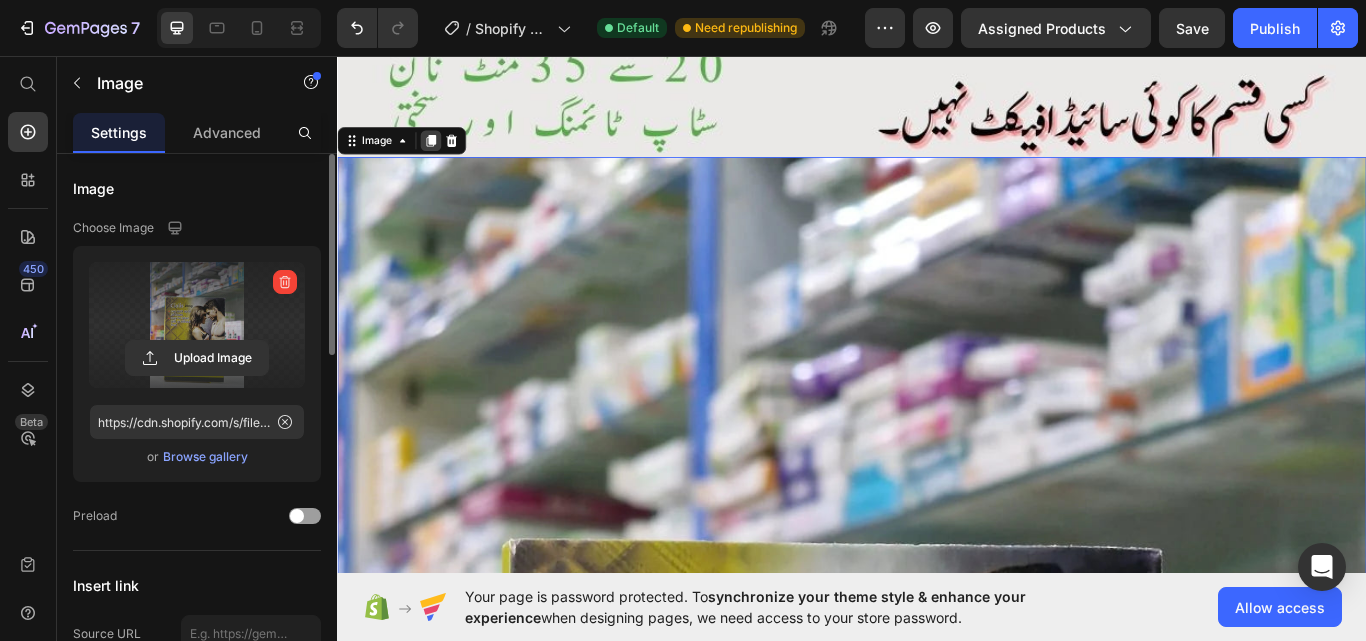 click 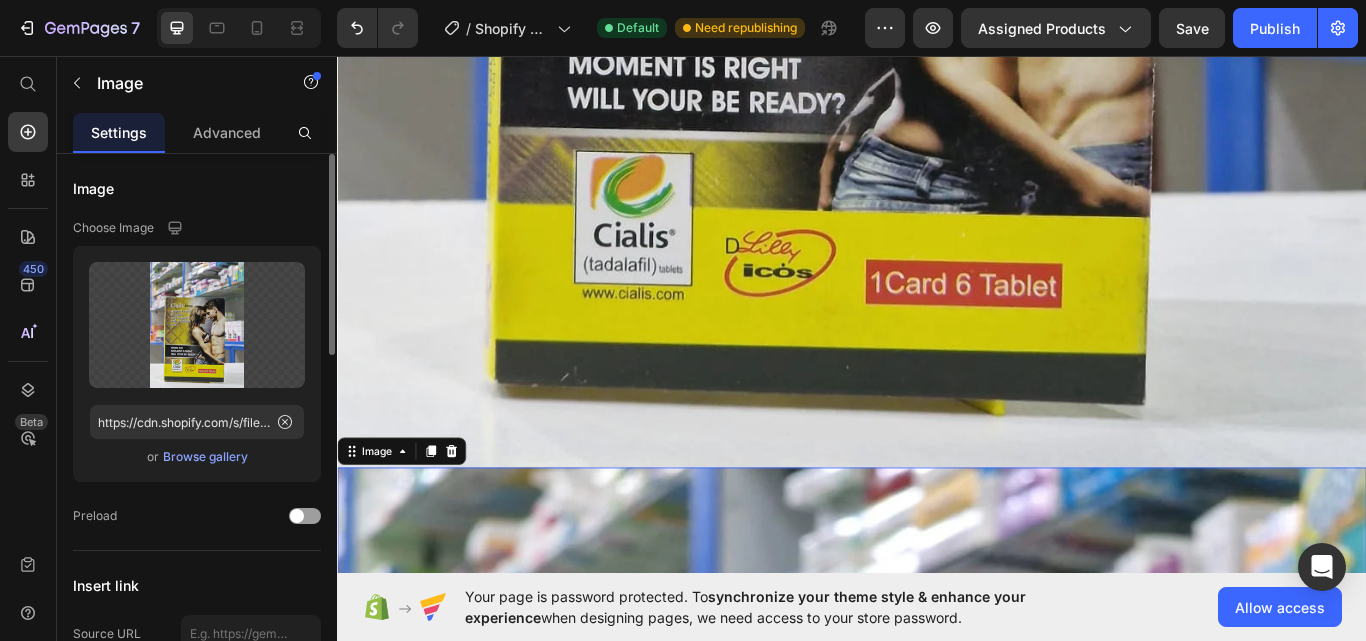 scroll, scrollTop: 5836, scrollLeft: 0, axis: vertical 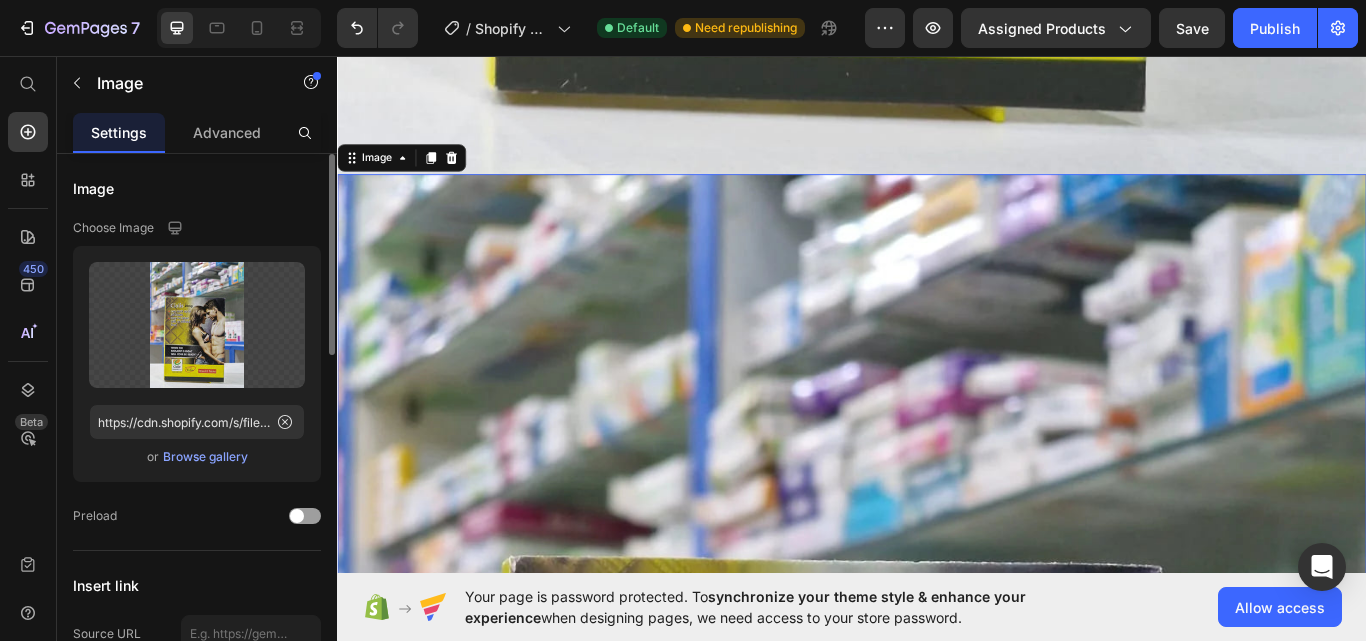 click at bounding box center [937, 995] 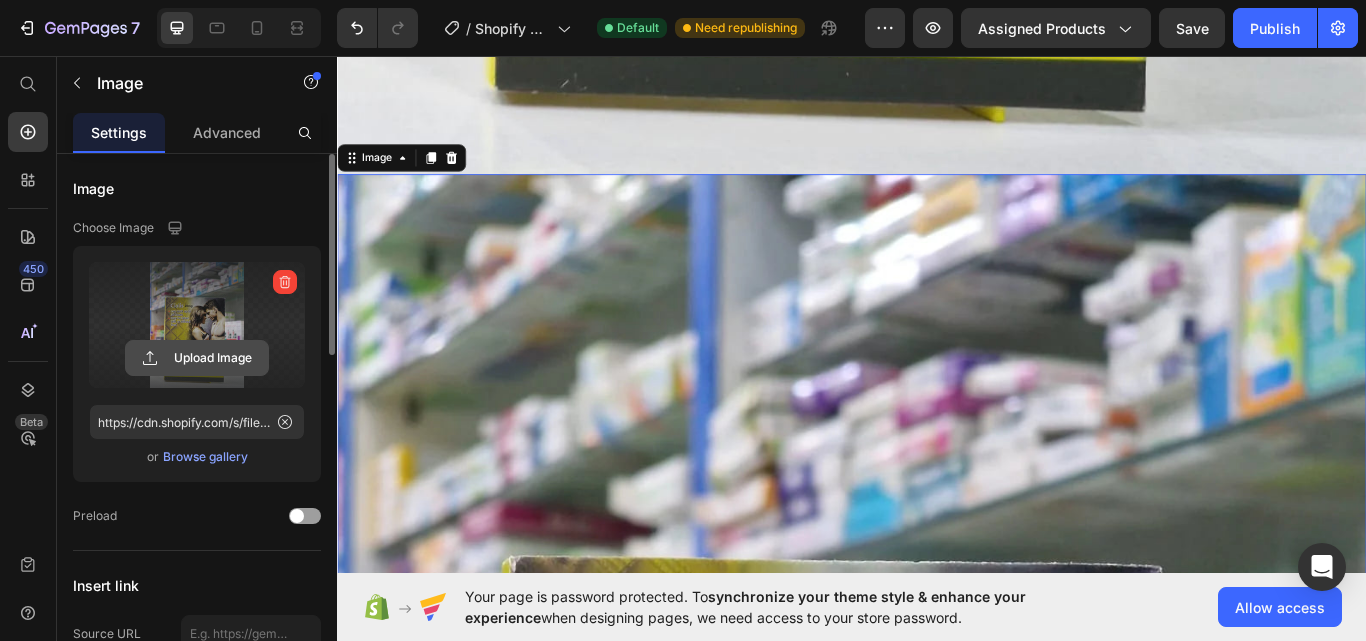click 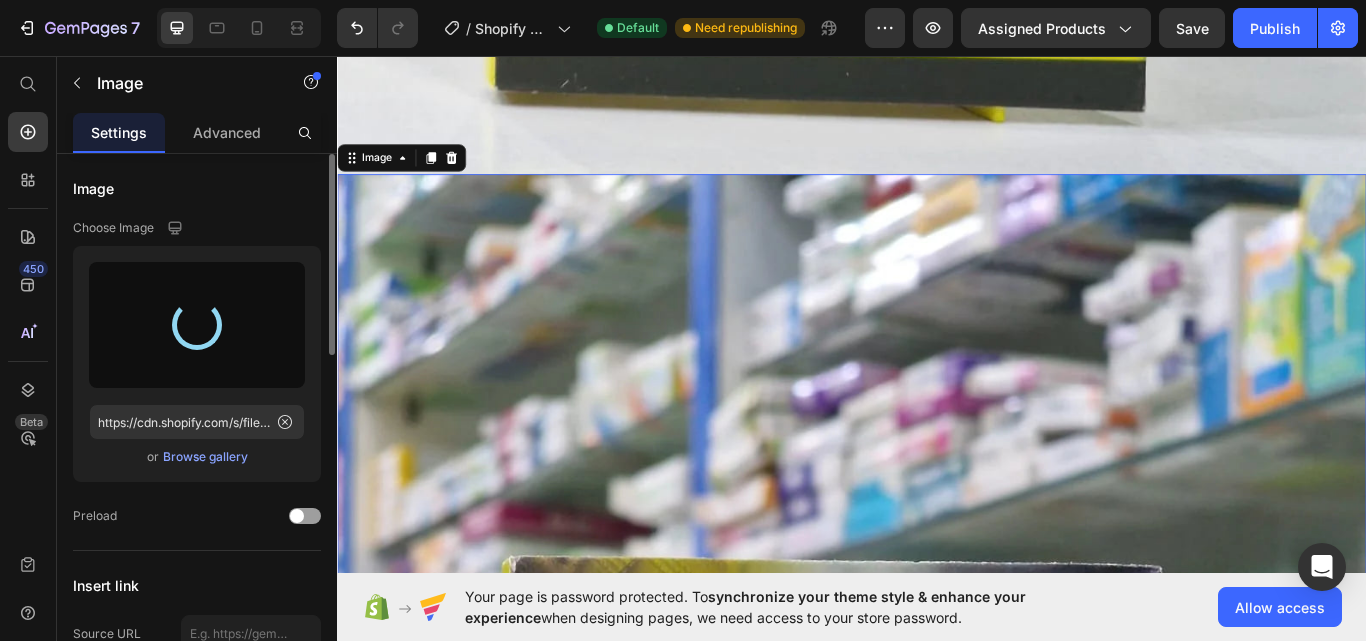 type on "https://cdn.shopify.com/s/files/1/0953/9276/0100/files/gempages_574960055447716976-a3c266ac-f6e7-484c-9104-47a4549dcaec.jpg" 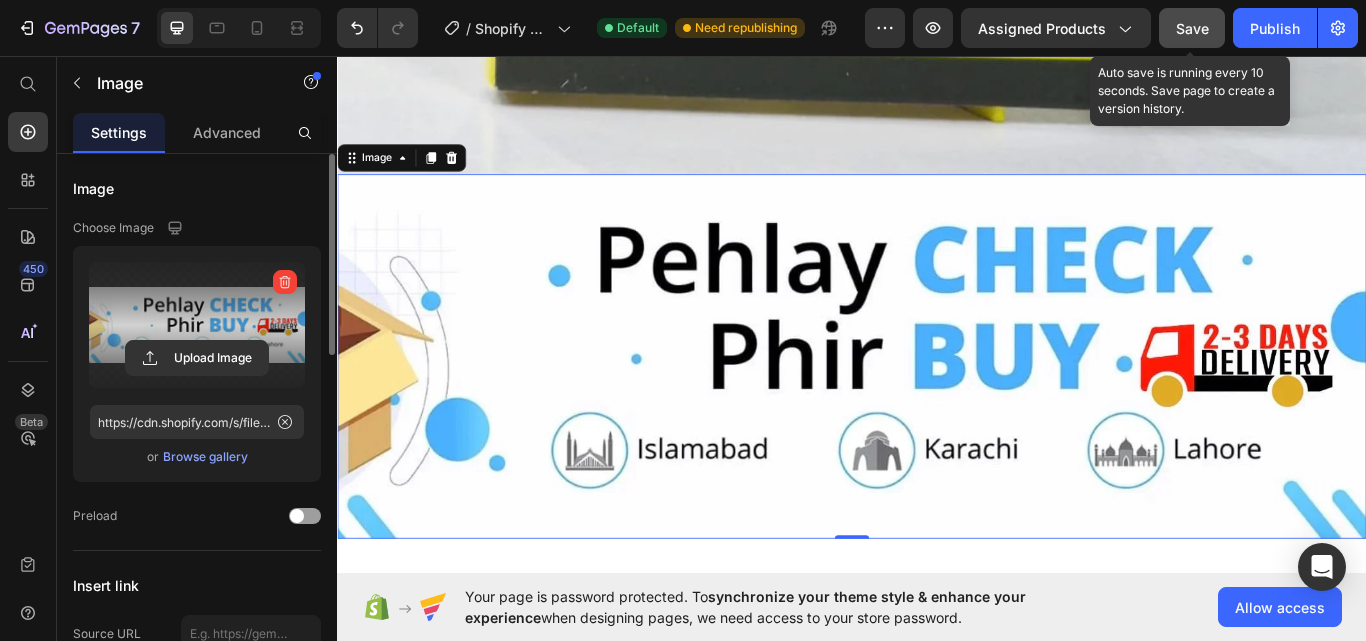 click on "Save" at bounding box center [1192, 28] 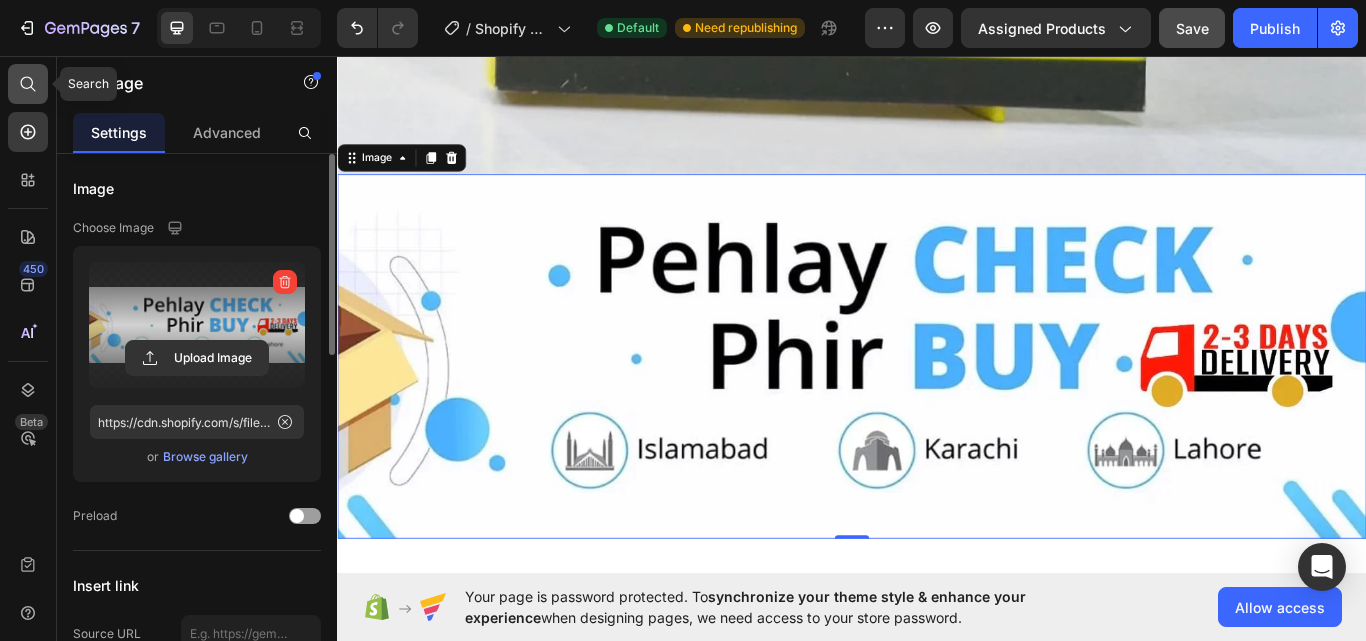 click 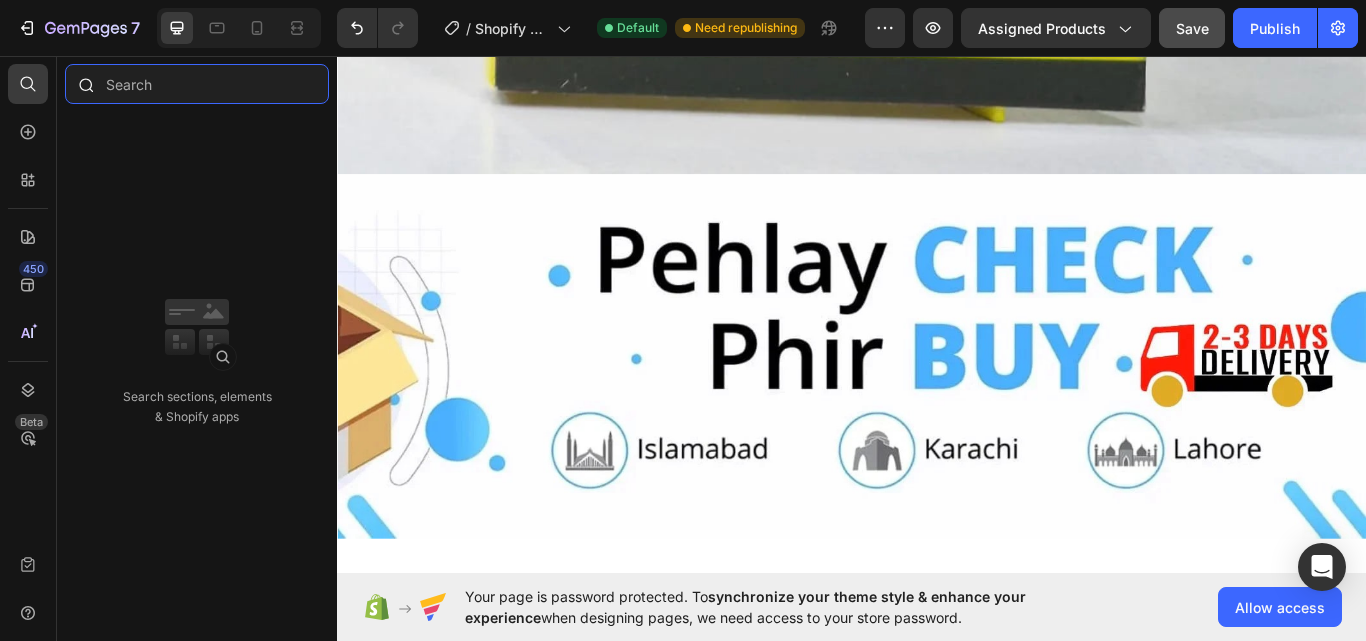 click at bounding box center (197, 84) 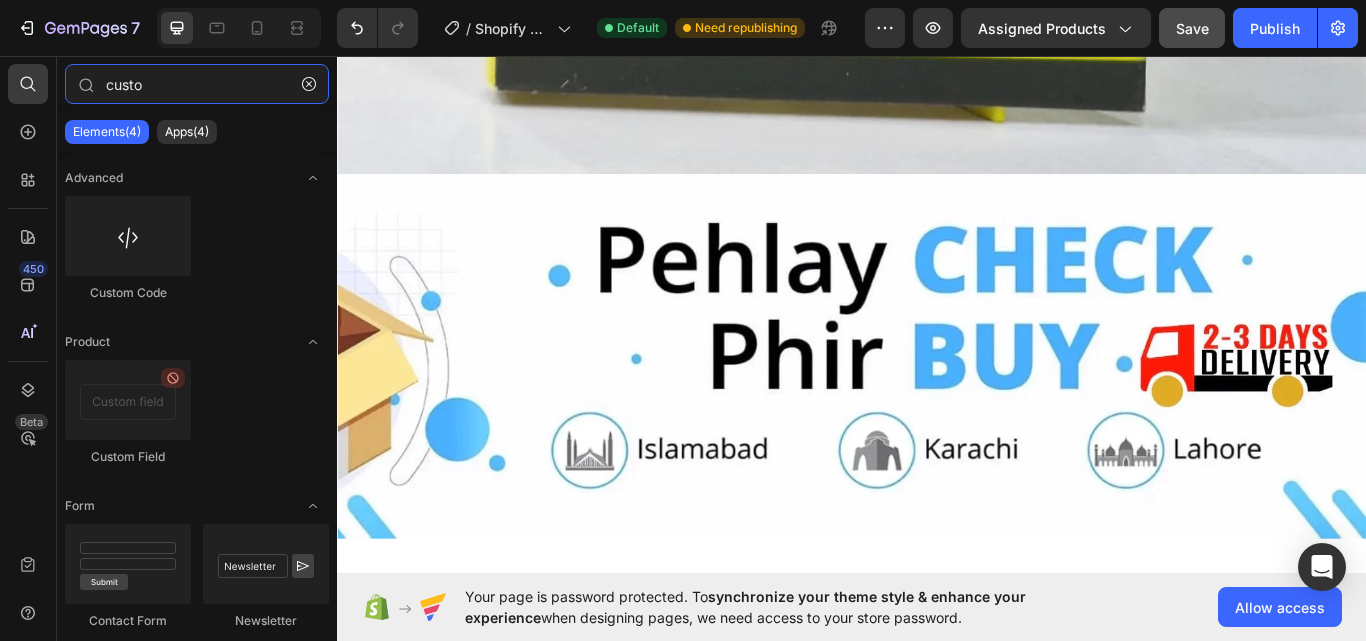 type on "custo" 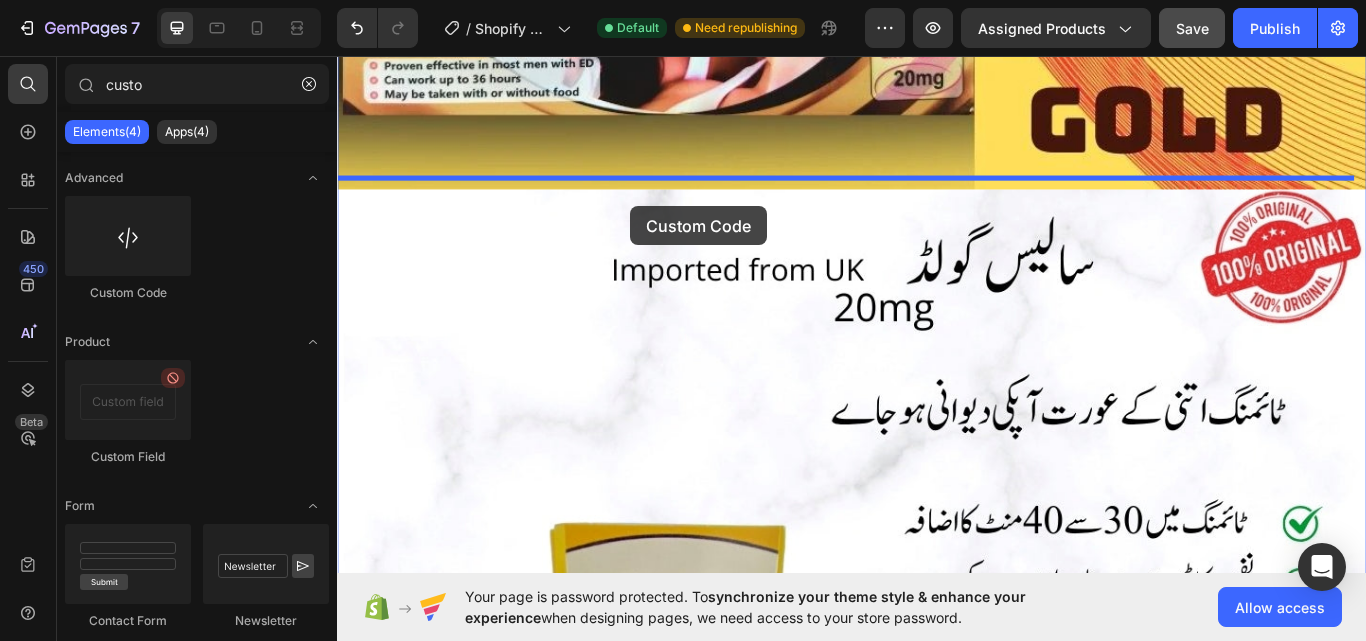 scroll, scrollTop: 845, scrollLeft: 0, axis: vertical 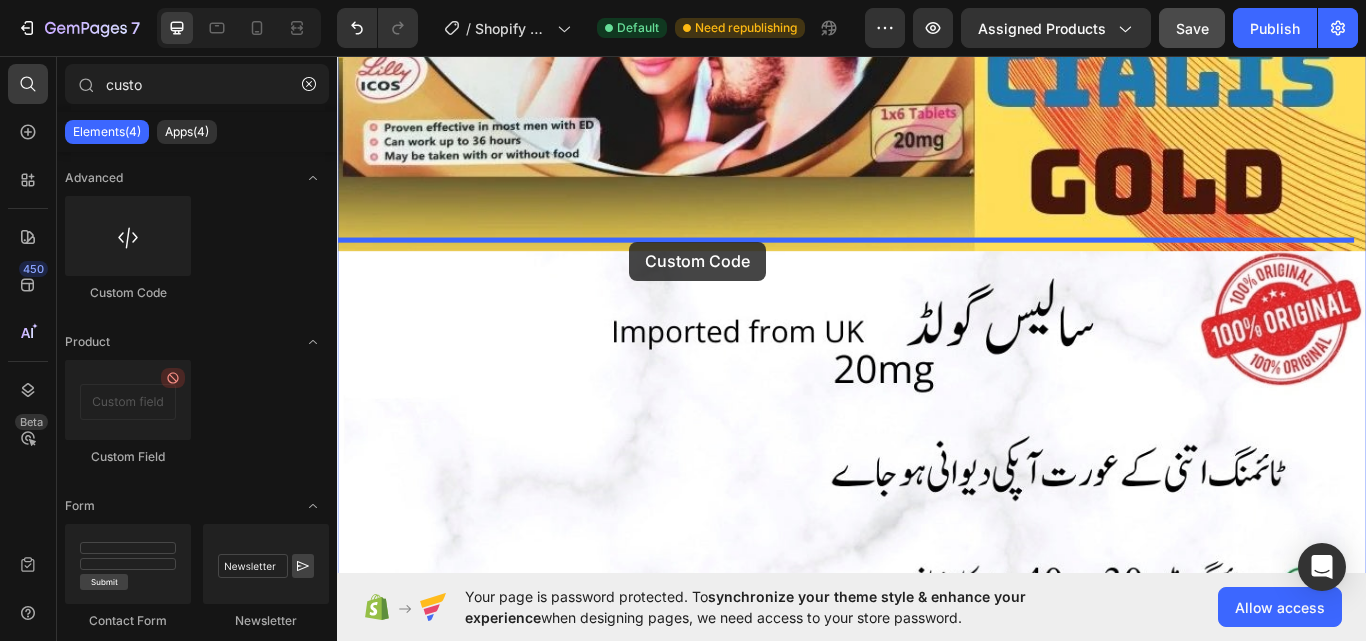 drag, startPoint x: 585, startPoint y: 264, endPoint x: 678, endPoint y: 273, distance: 93.43447 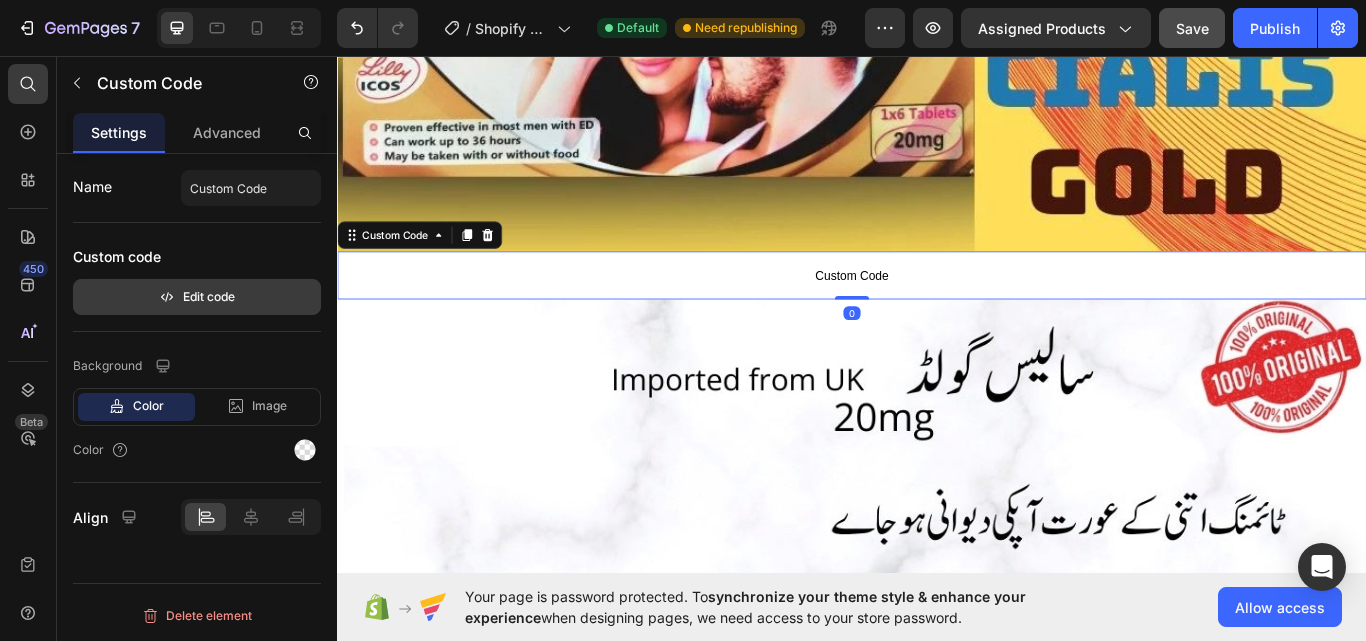 click on "Edit code" at bounding box center [197, 297] 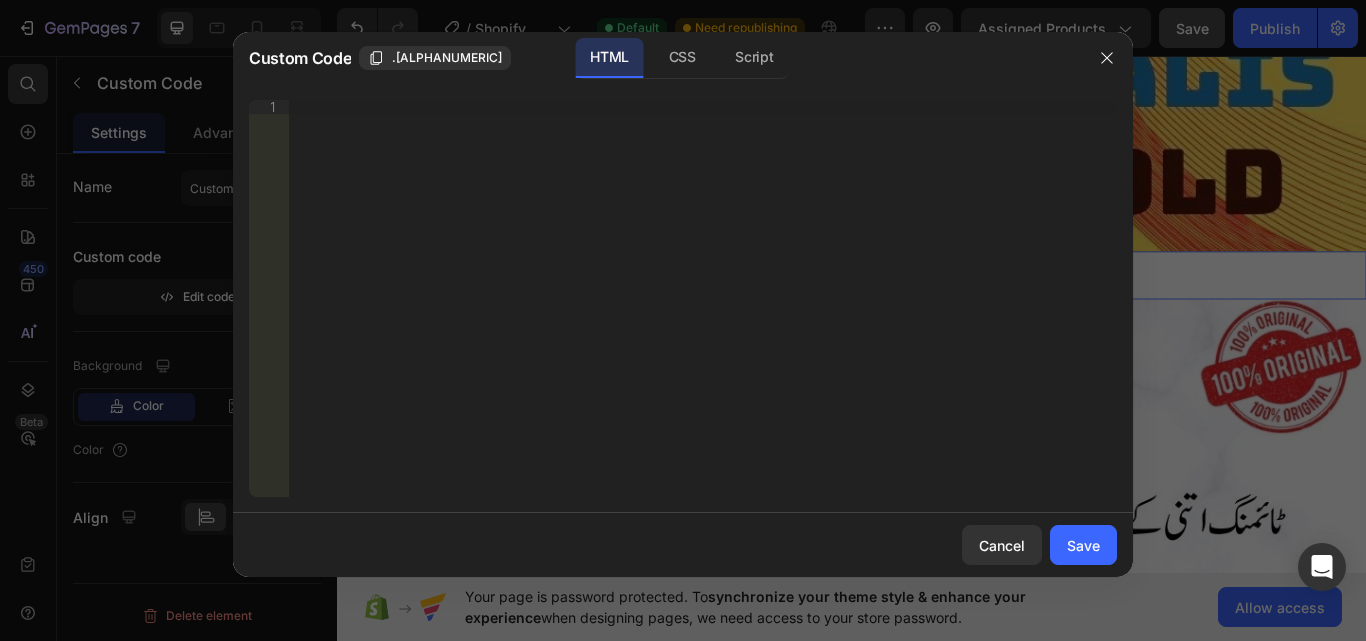 type 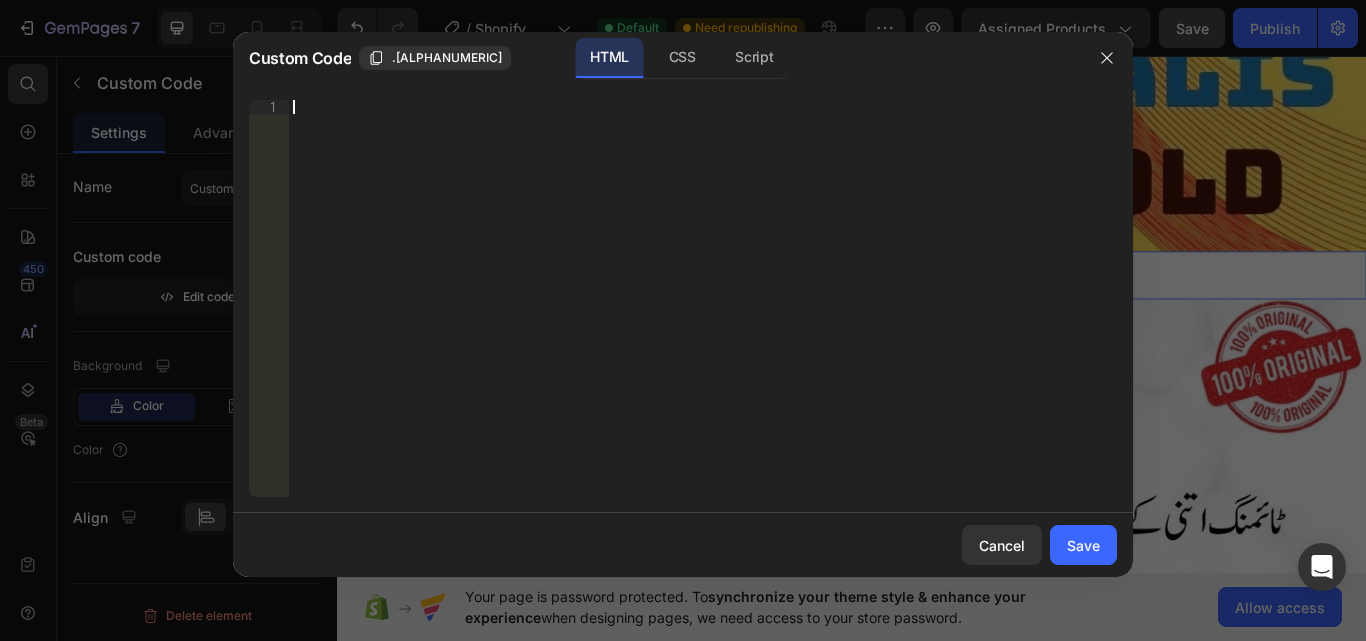 click on "Insert the 3rd-party installation code, HTML code, or Liquid code to display custom content." at bounding box center (703, 312) 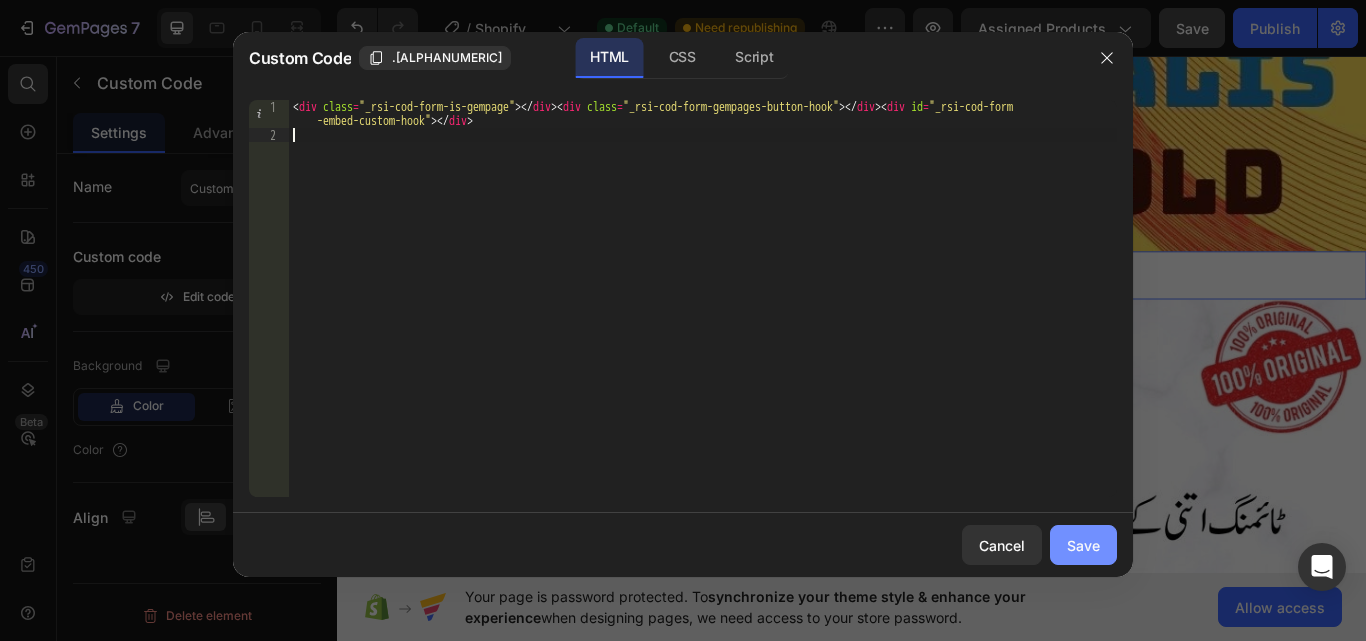 click on "Save" at bounding box center [1083, 545] 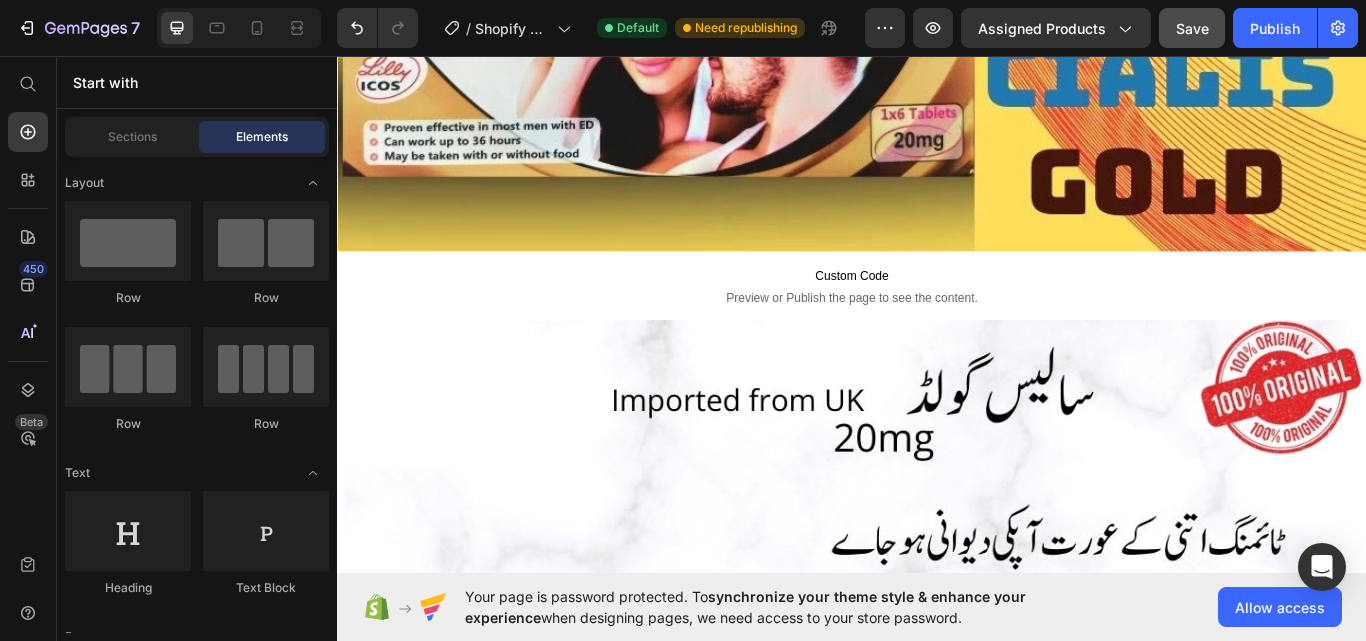 scroll, scrollTop: 1397, scrollLeft: 0, axis: vertical 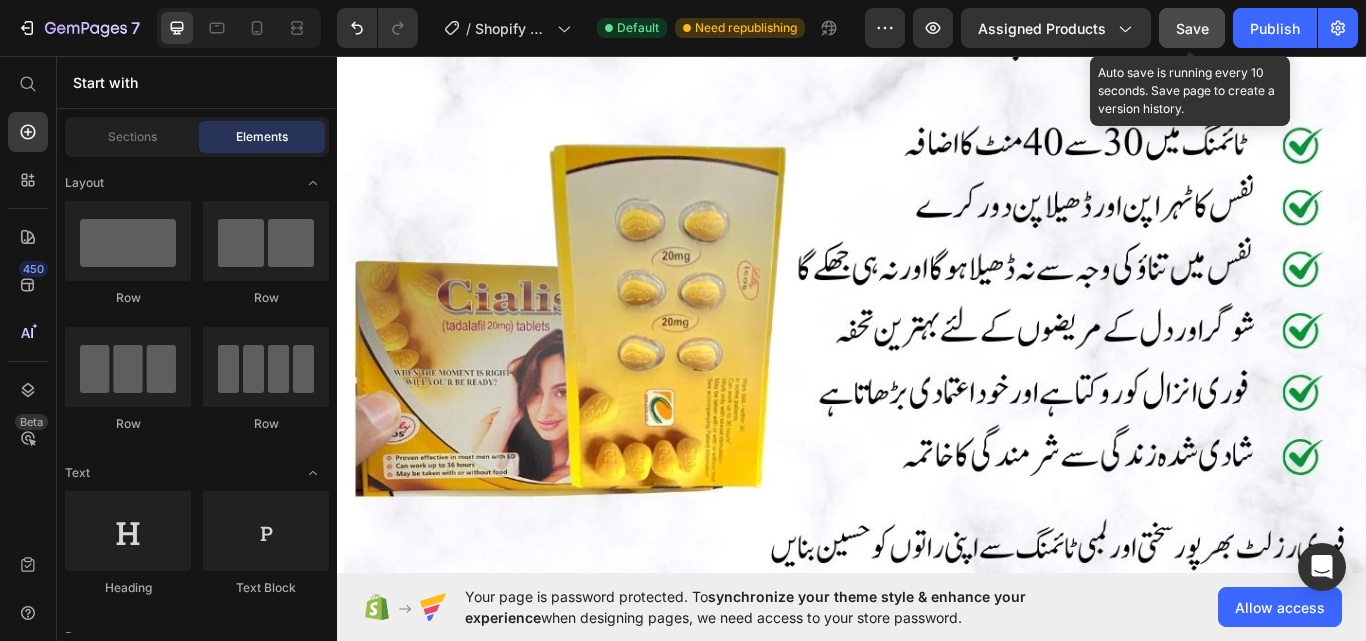 click on "Save" 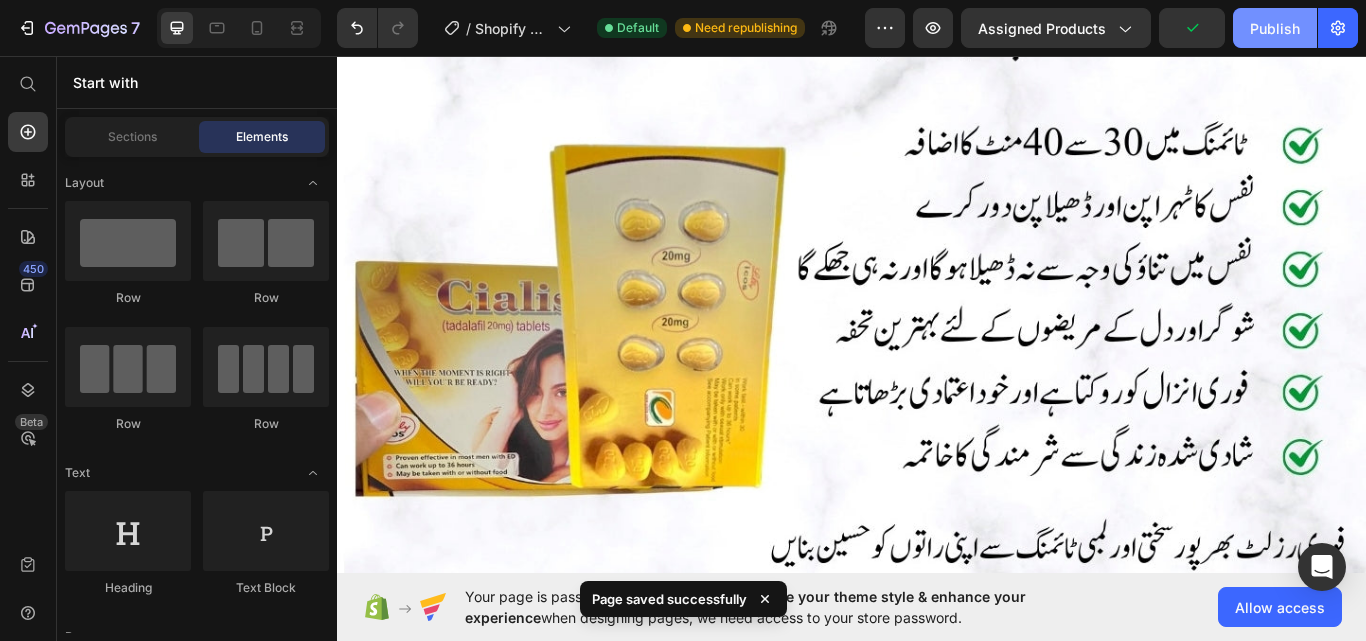 click on "Publish" at bounding box center (1275, 28) 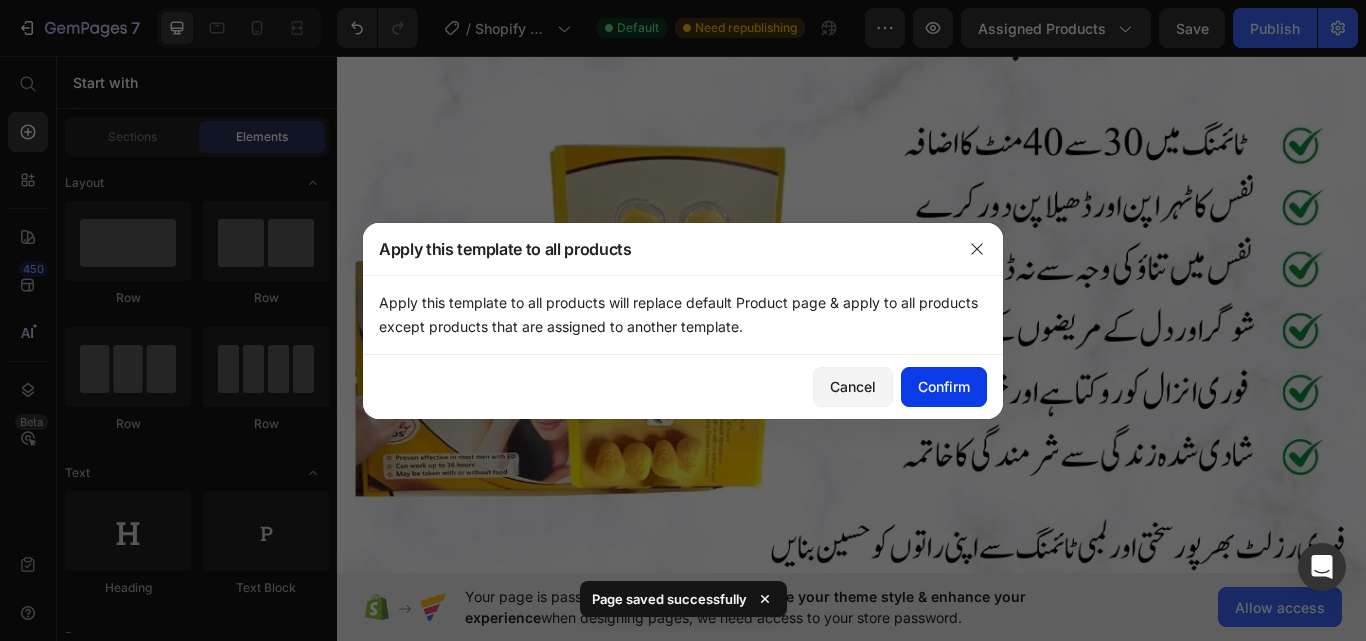 click on "Confirm" at bounding box center (944, 386) 